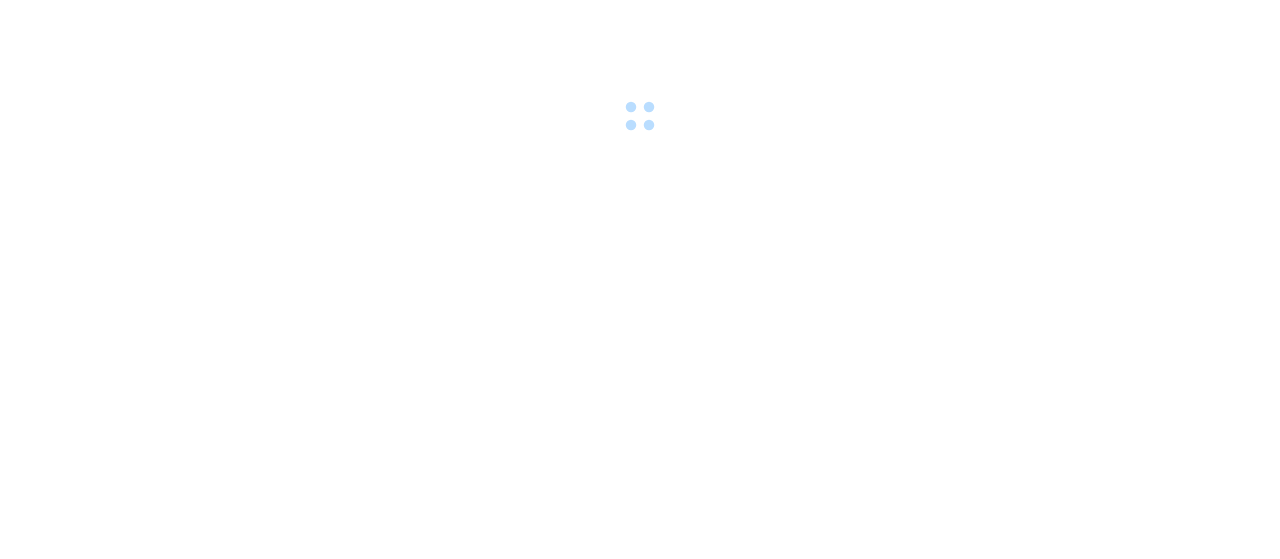 scroll, scrollTop: 0, scrollLeft: 0, axis: both 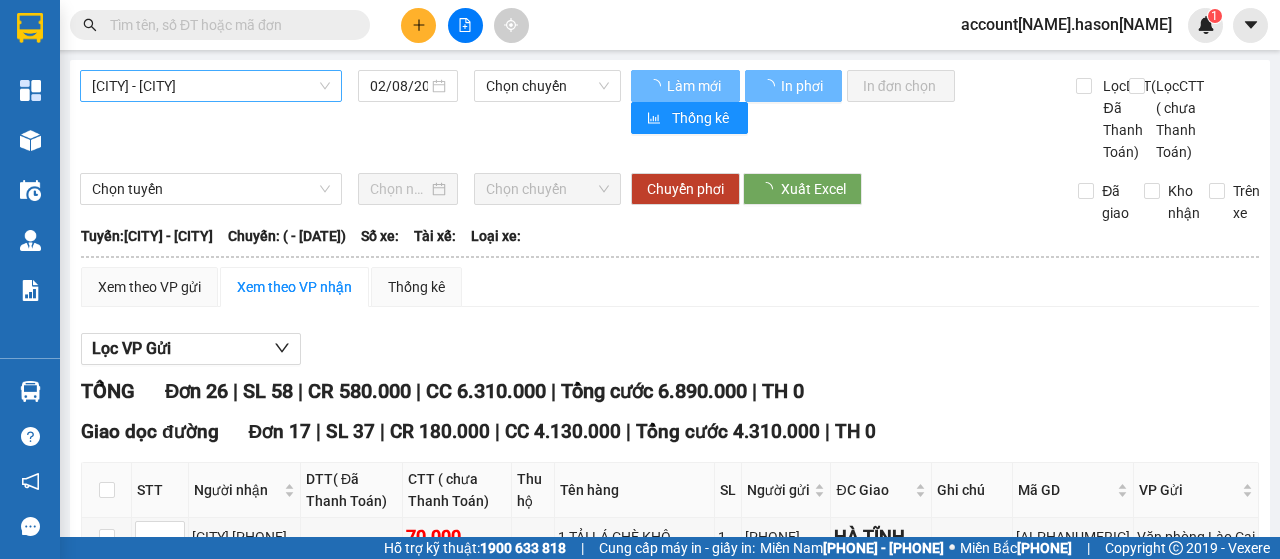 type on "[DATE]" 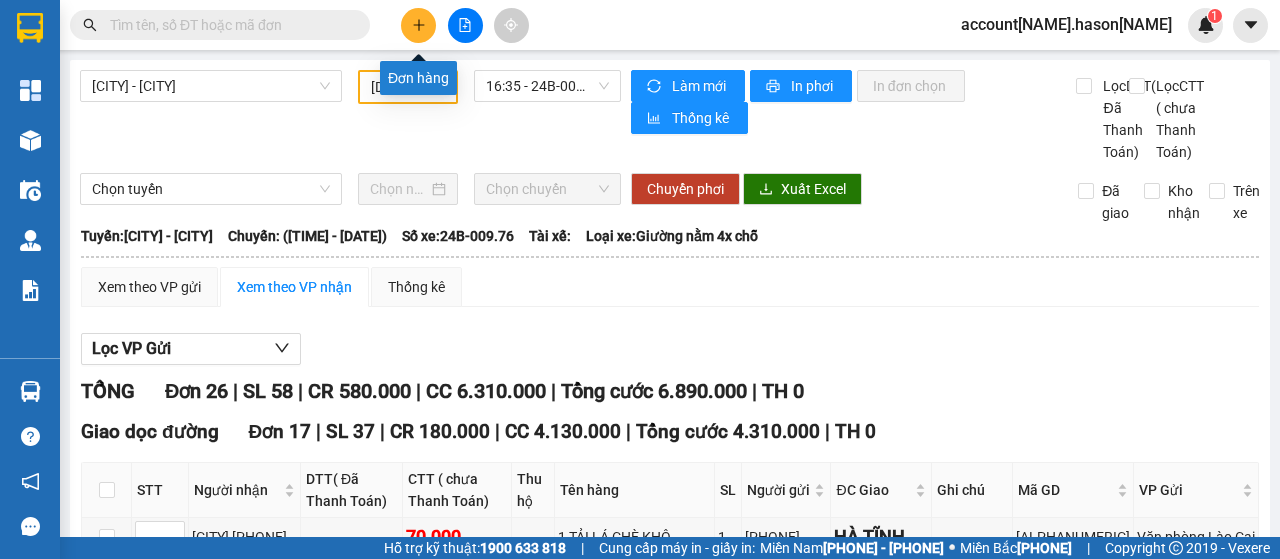 click at bounding box center [418, 25] 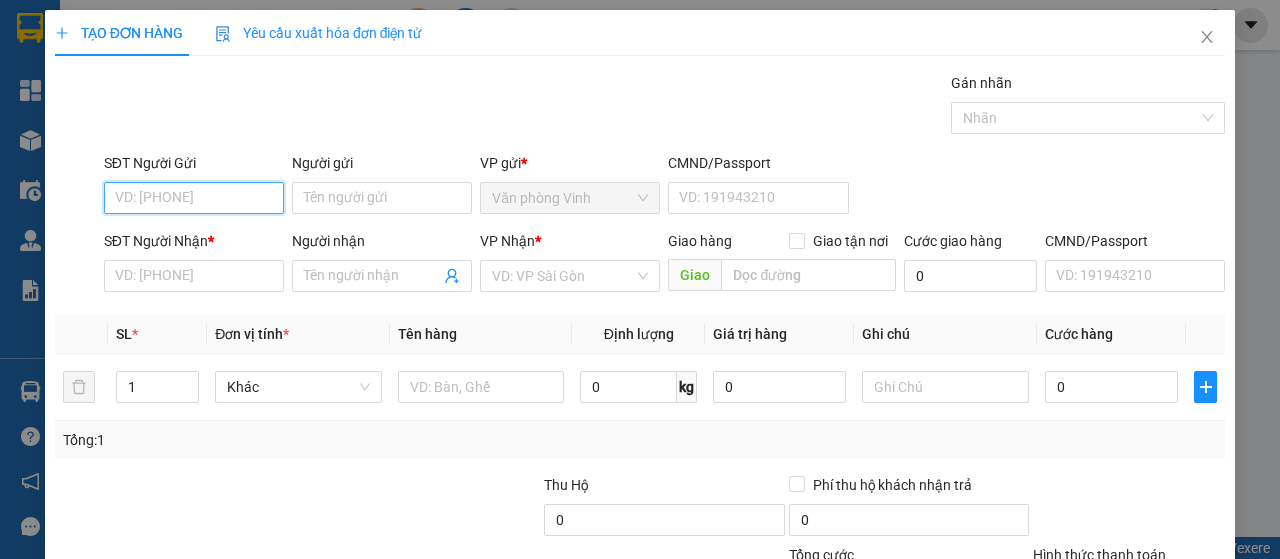 click on "SĐT Người Gửi" at bounding box center [194, 198] 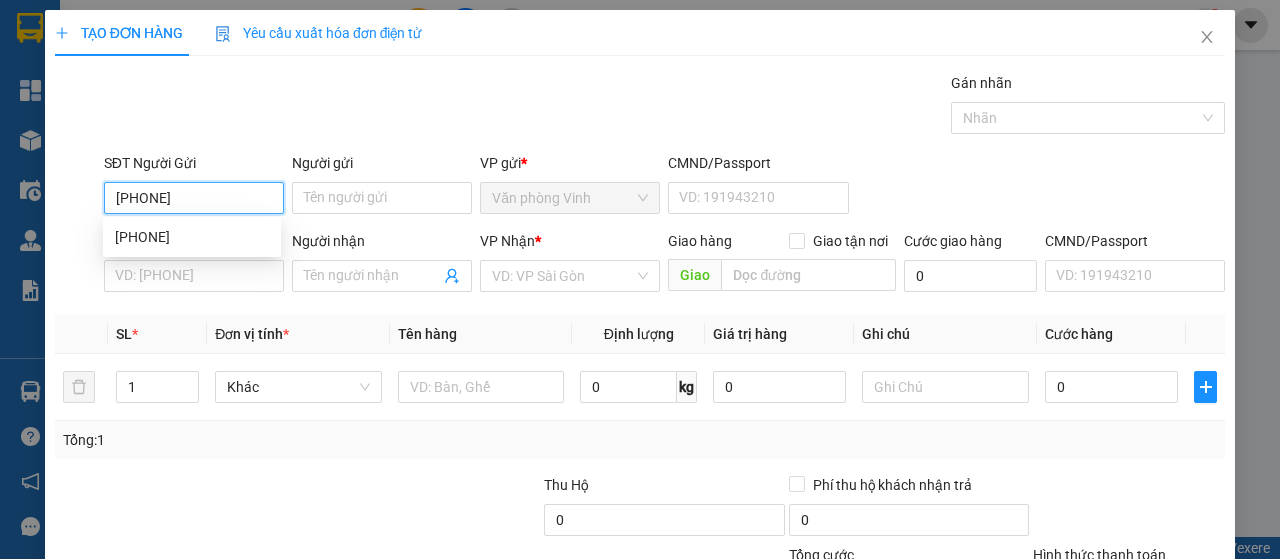 type on "[PHONE]" 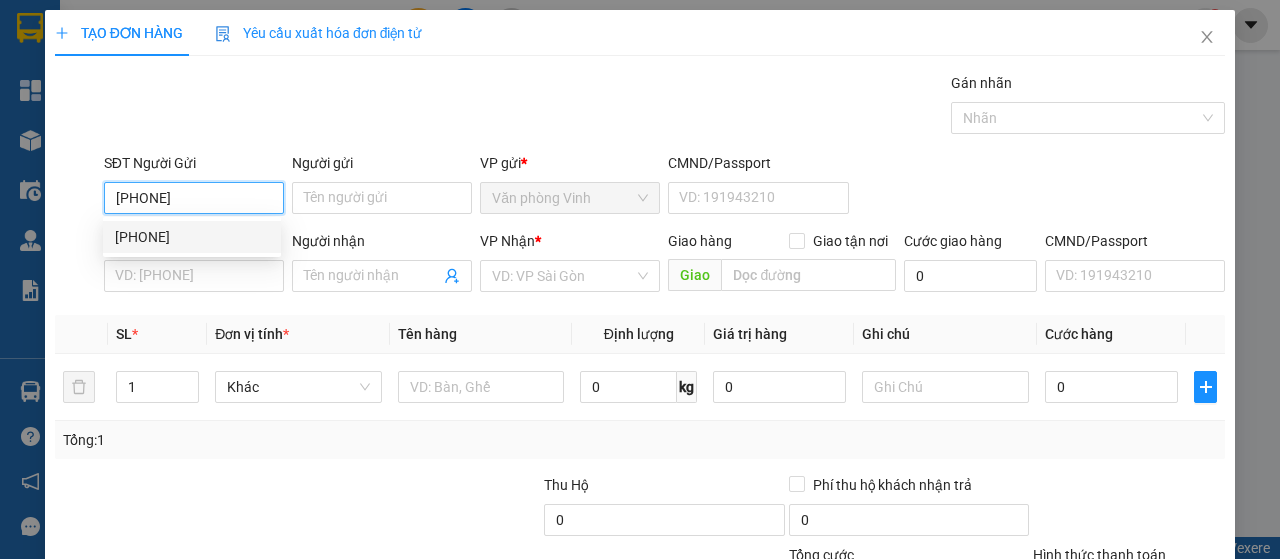 click on "[PHONE]" at bounding box center (192, 237) 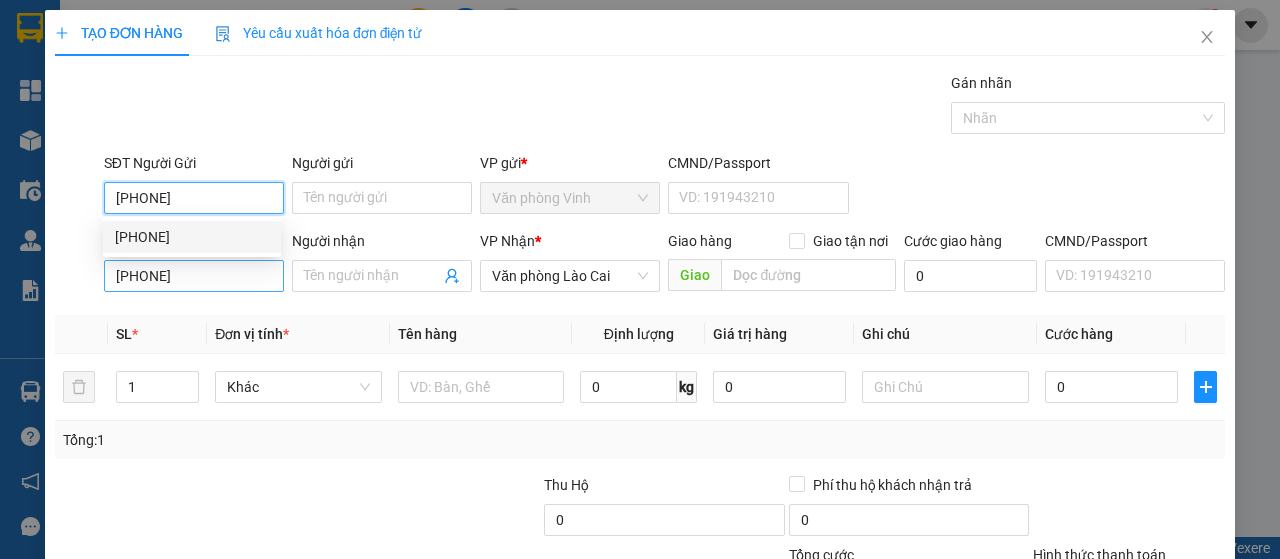 type on "50.000" 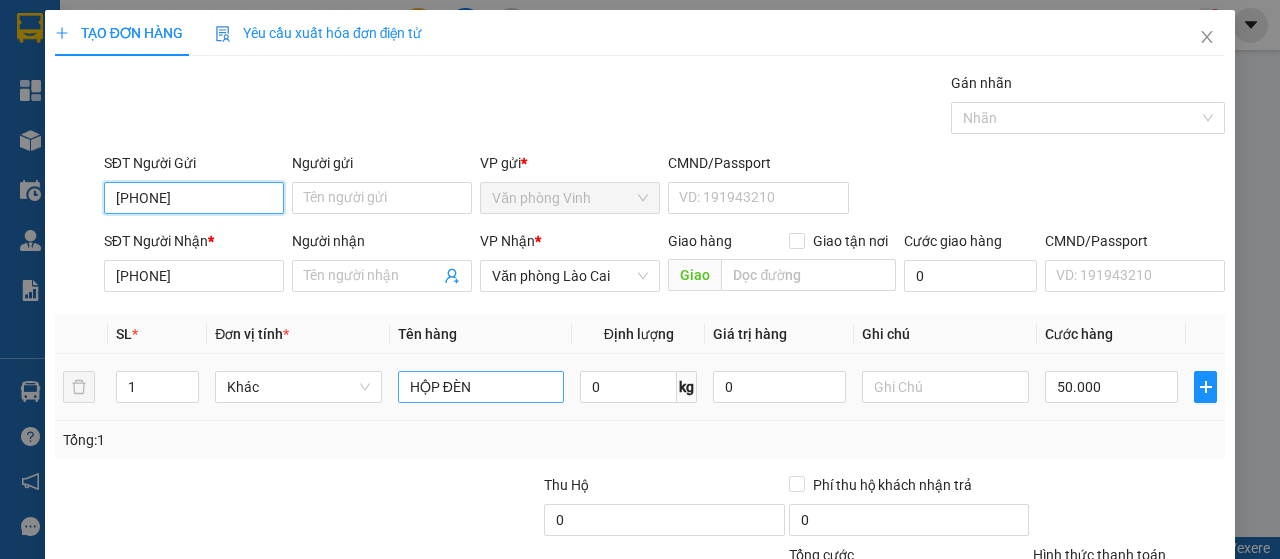 type on "[PHONE]" 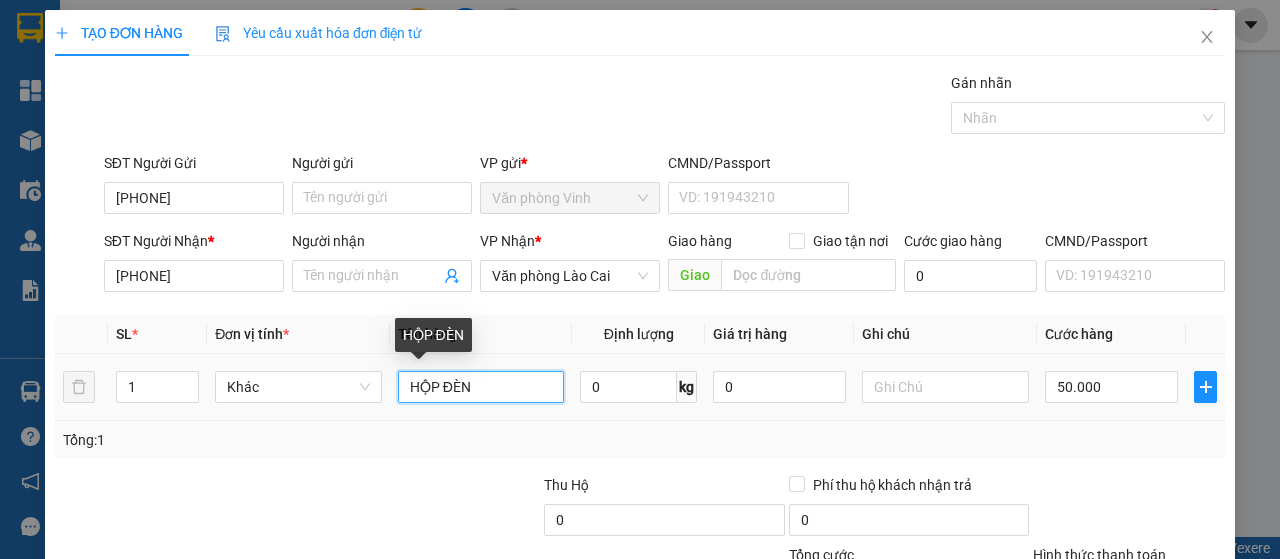 click on "HỘP ĐÈN" at bounding box center [481, 387] 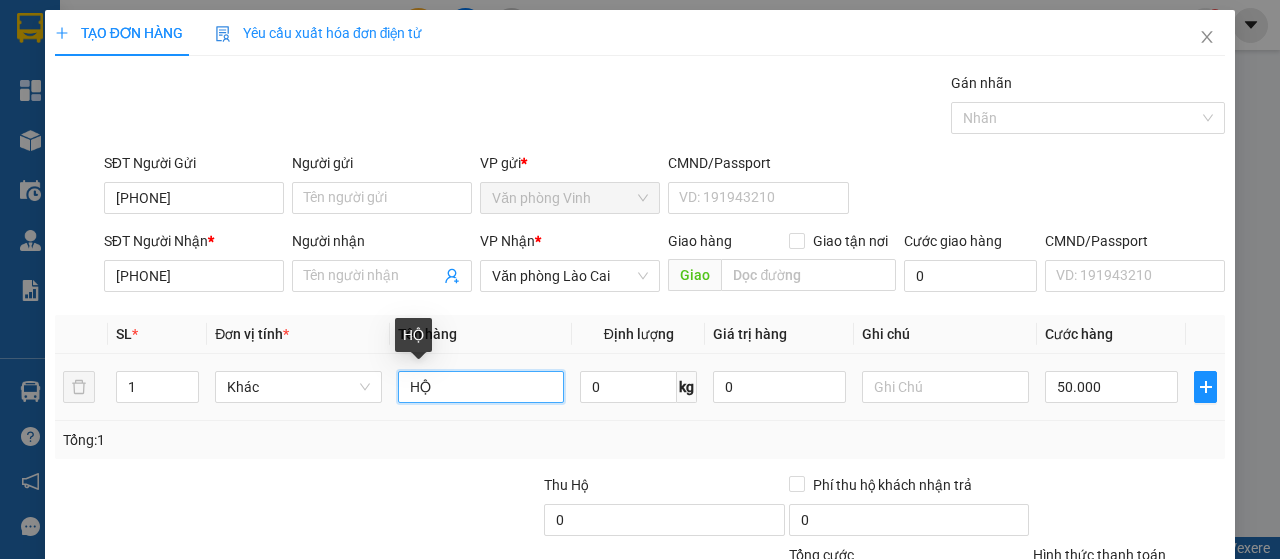 type on "H" 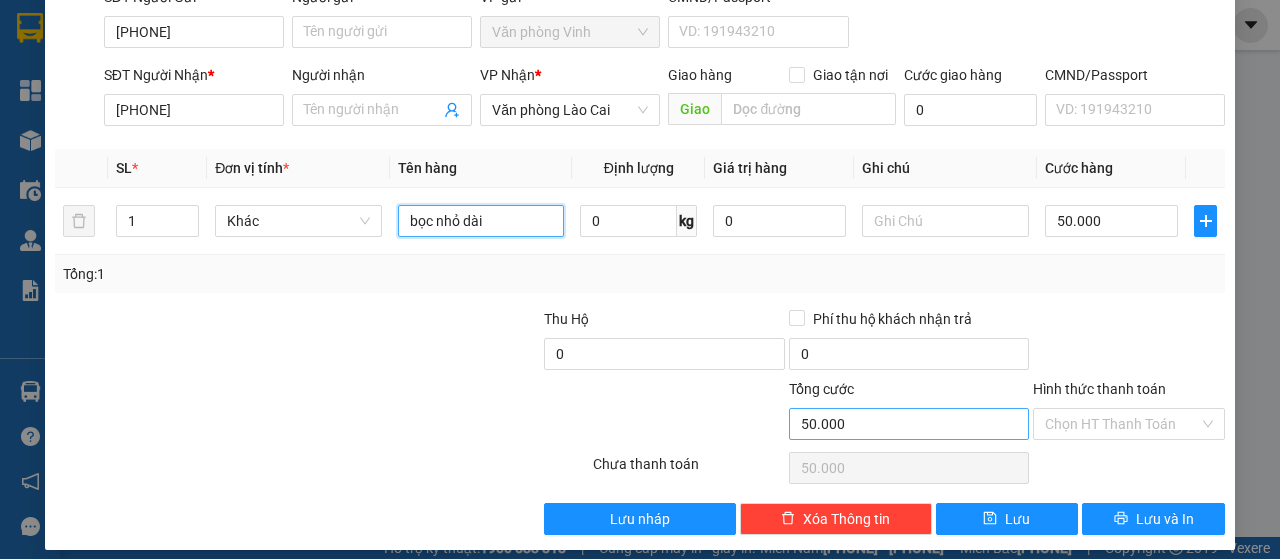 scroll, scrollTop: 178, scrollLeft: 0, axis: vertical 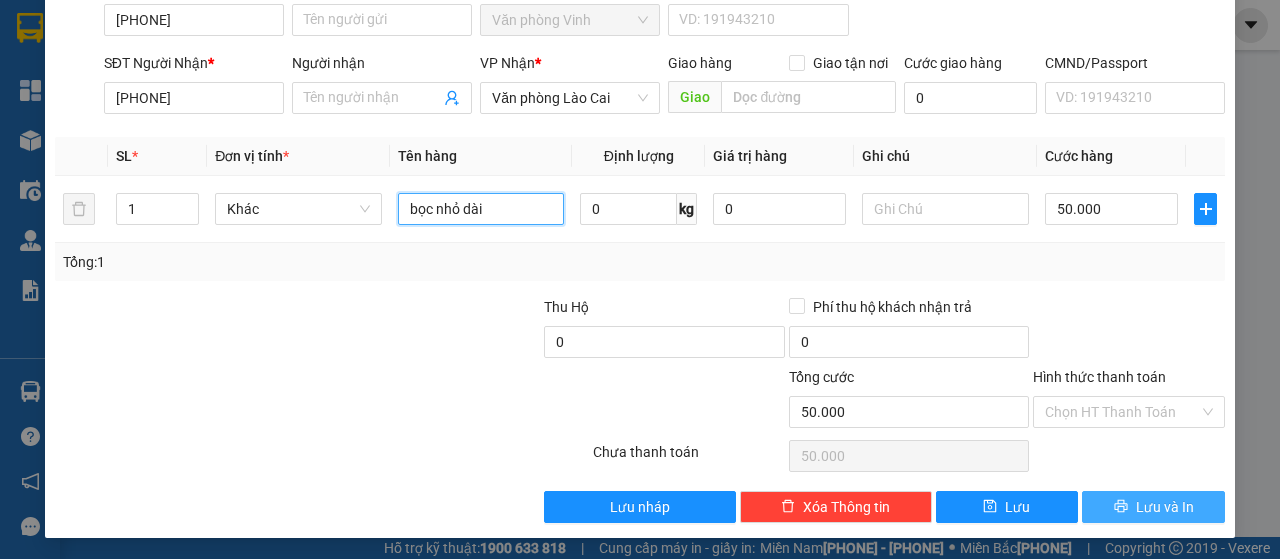 type on "bọc nhỏ dài" 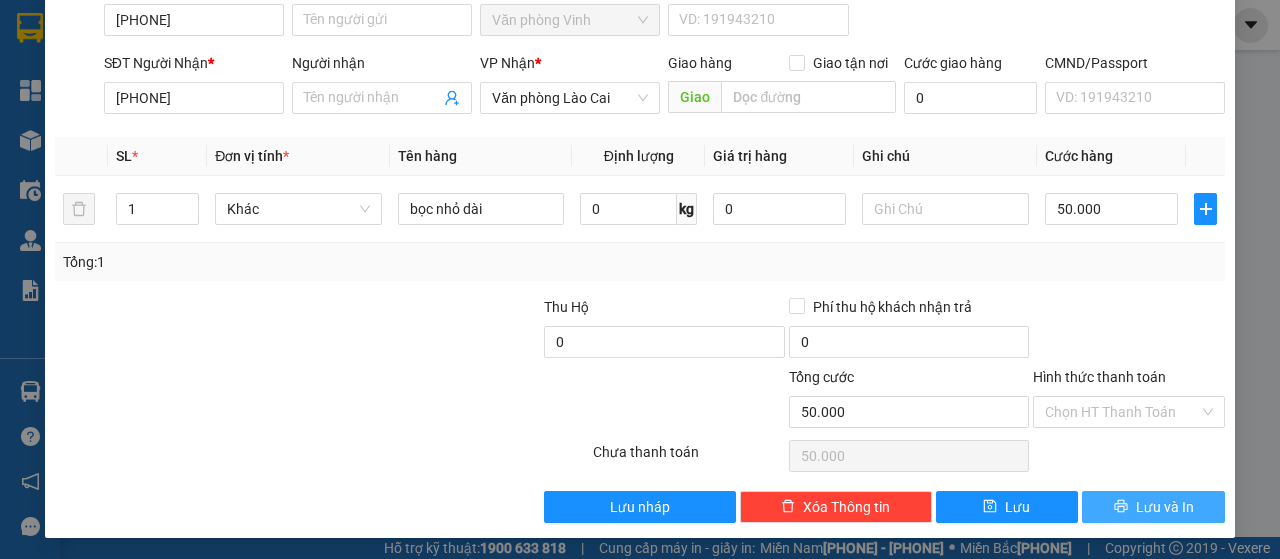 click on "Lưu và In" at bounding box center (1165, 507) 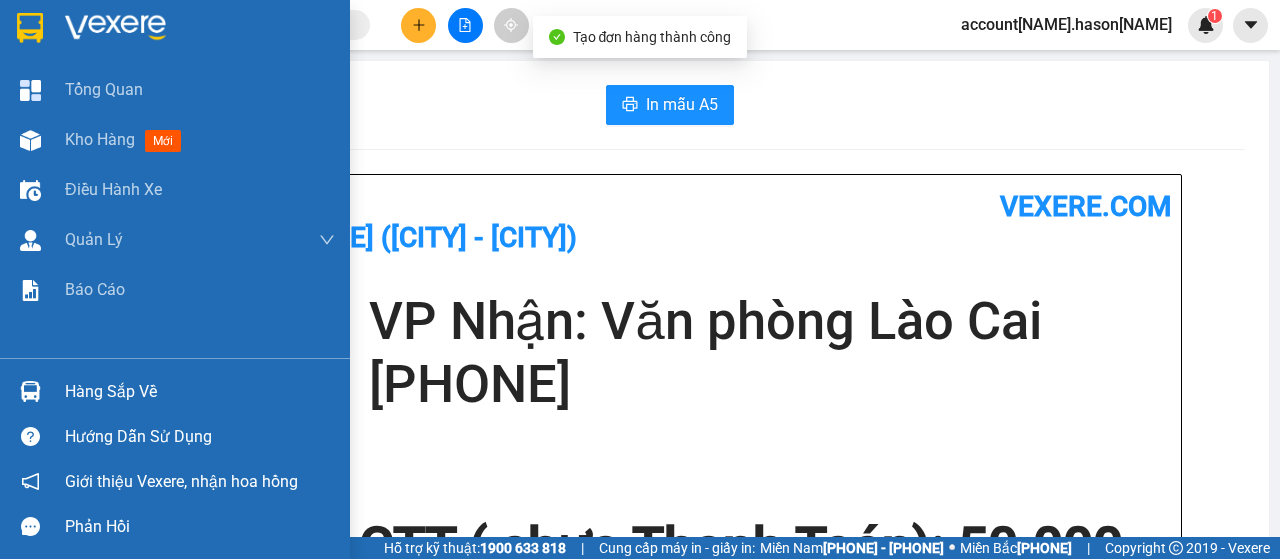 click at bounding box center [30, 140] 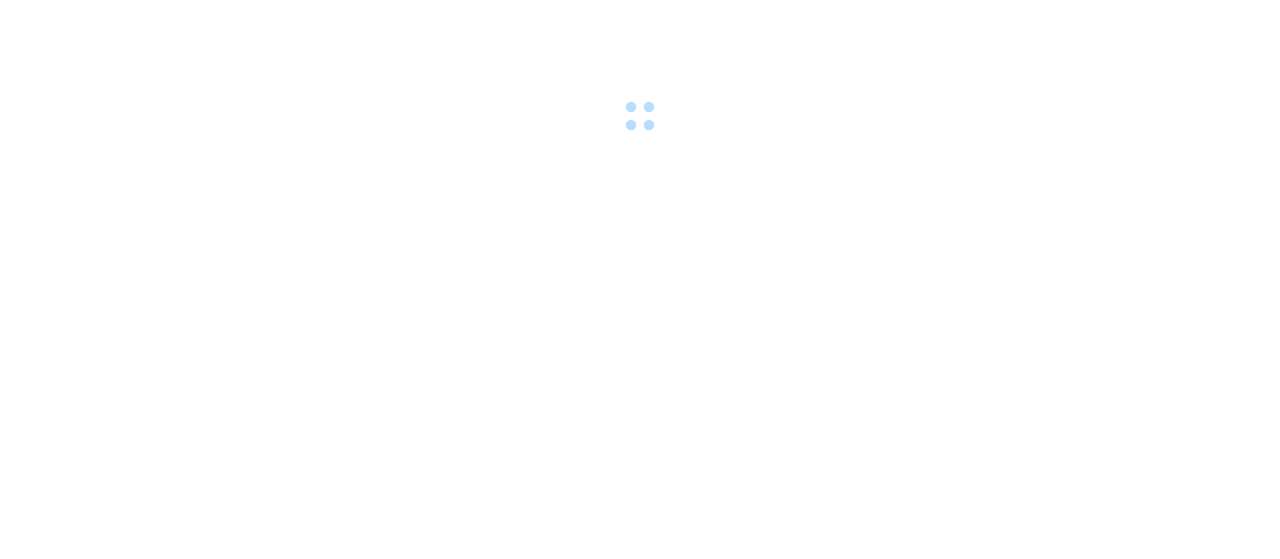 scroll, scrollTop: 0, scrollLeft: 0, axis: both 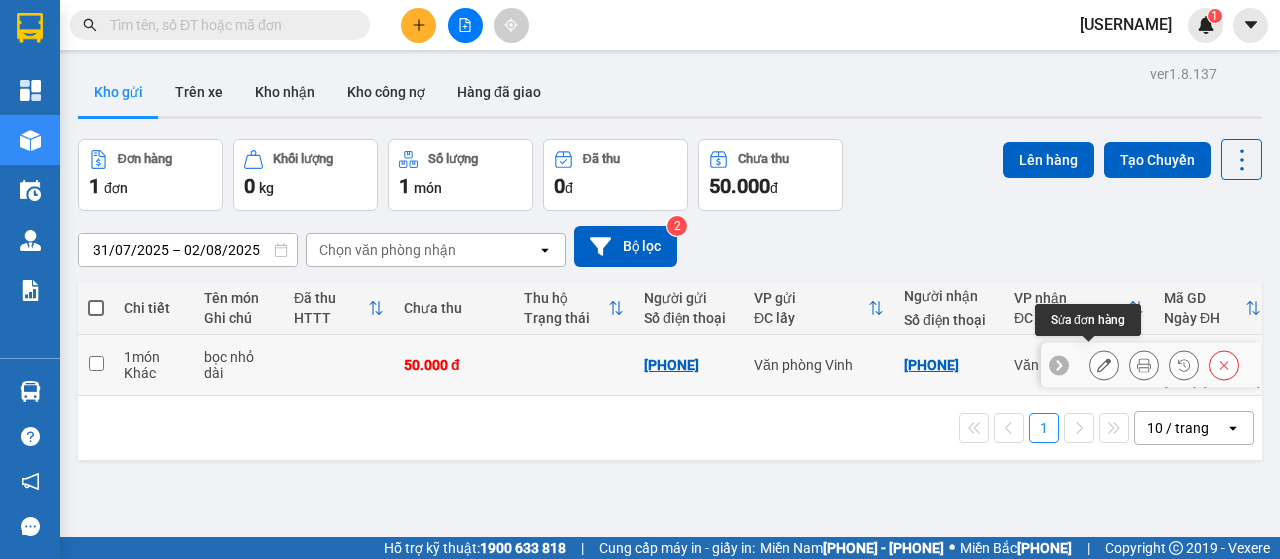 click 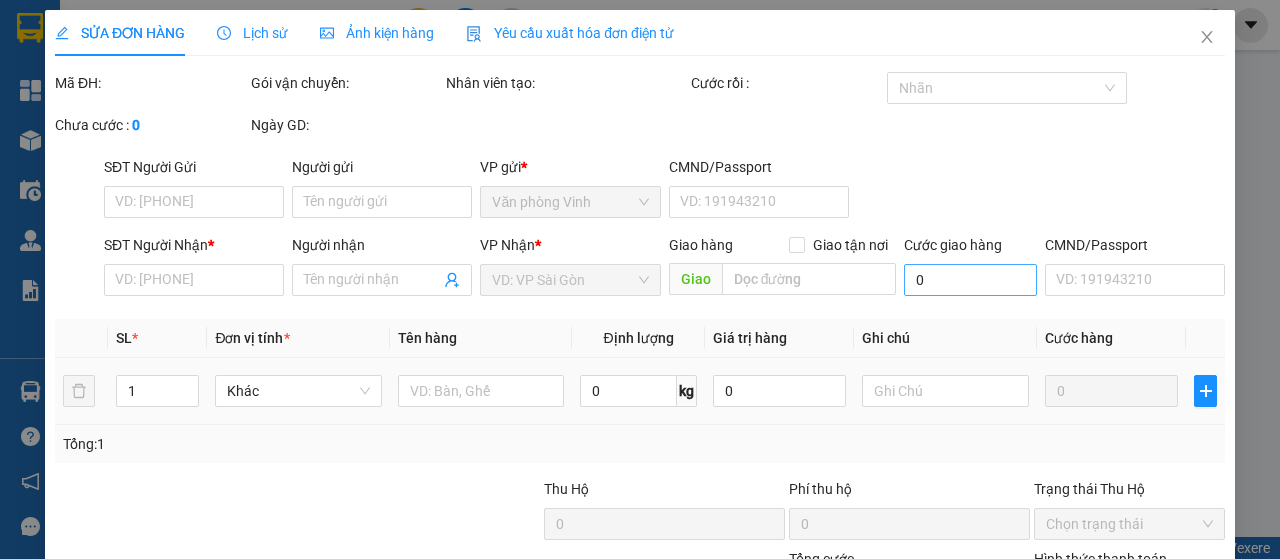 type on "[PHONE]" 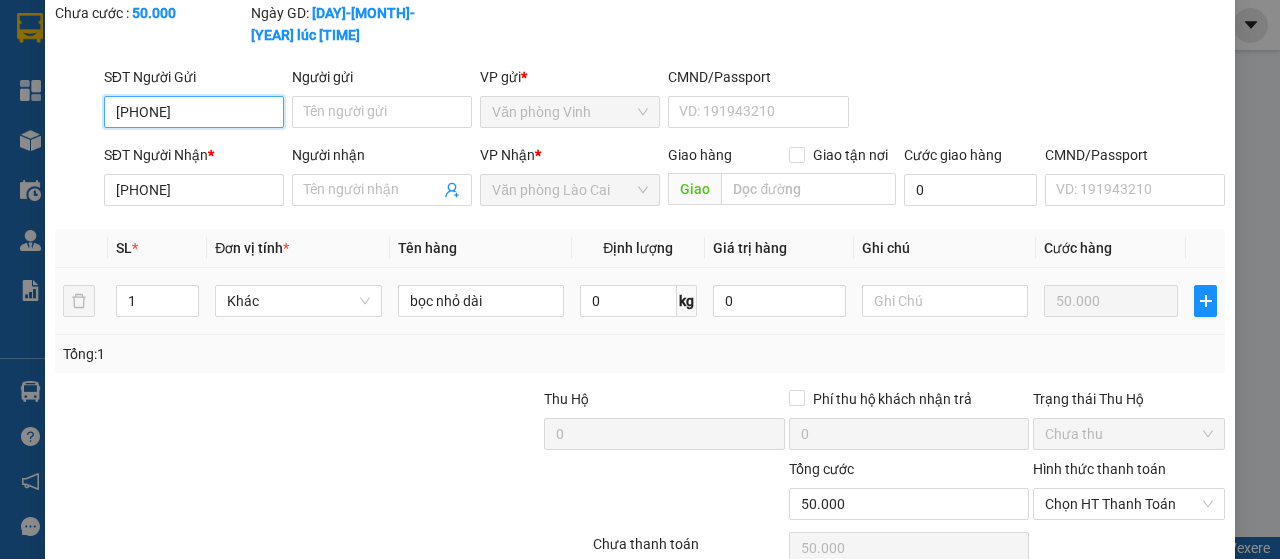 scroll, scrollTop: 227, scrollLeft: 0, axis: vertical 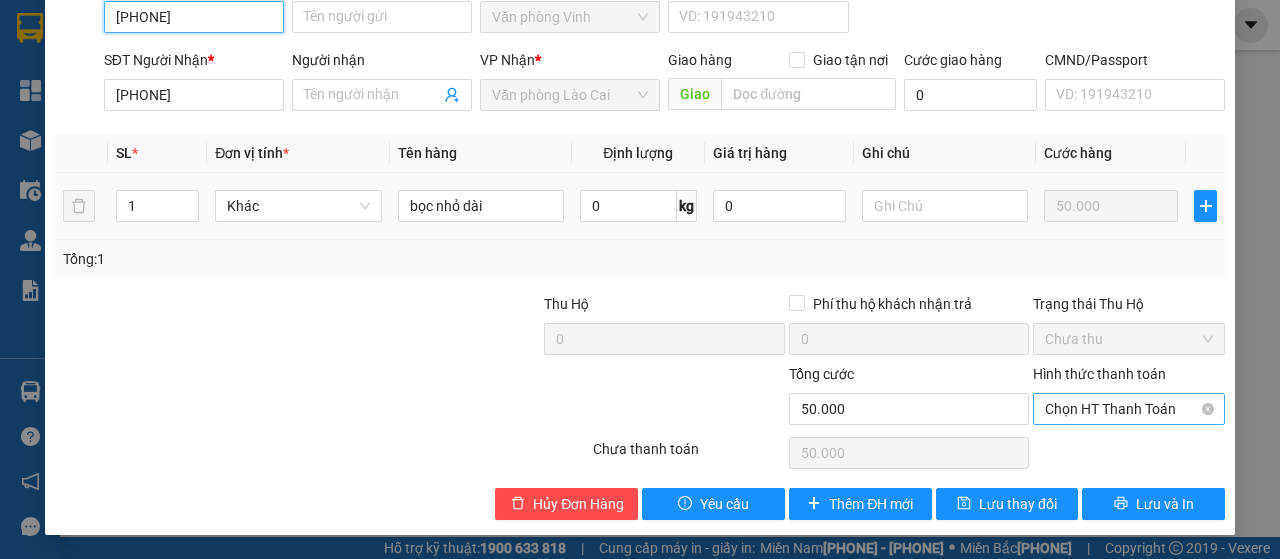 click on "Chọn HT Thanh Toán" at bounding box center (1129, 409) 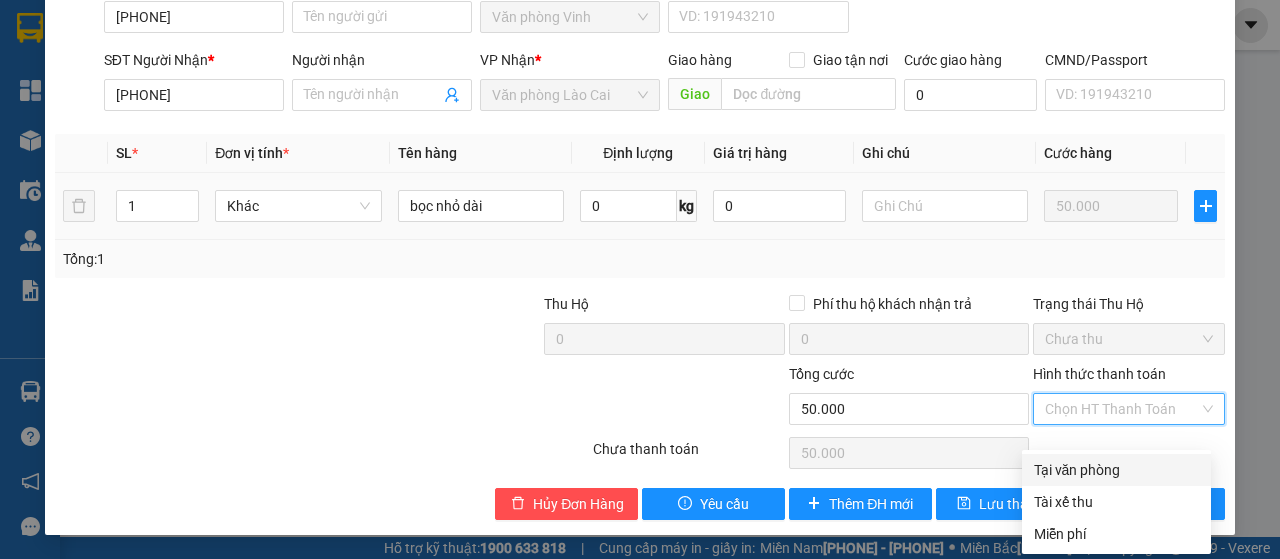 click on "Tại văn phòng" at bounding box center (1116, 470) 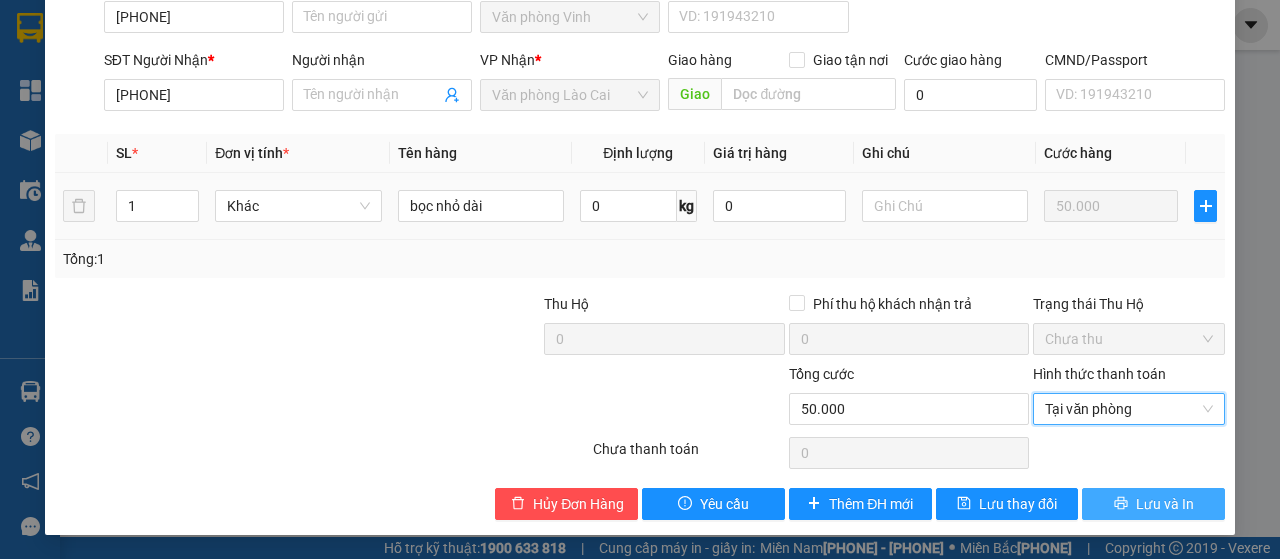 click on "Lưu và In" at bounding box center (1165, 504) 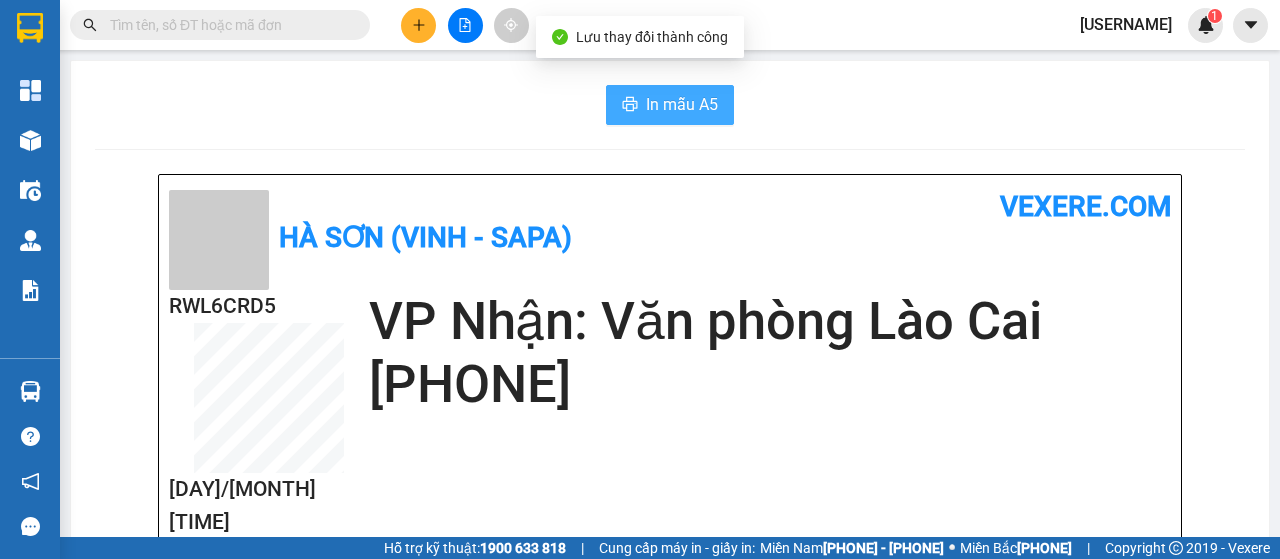 click on "In mẫu A5" at bounding box center (682, 104) 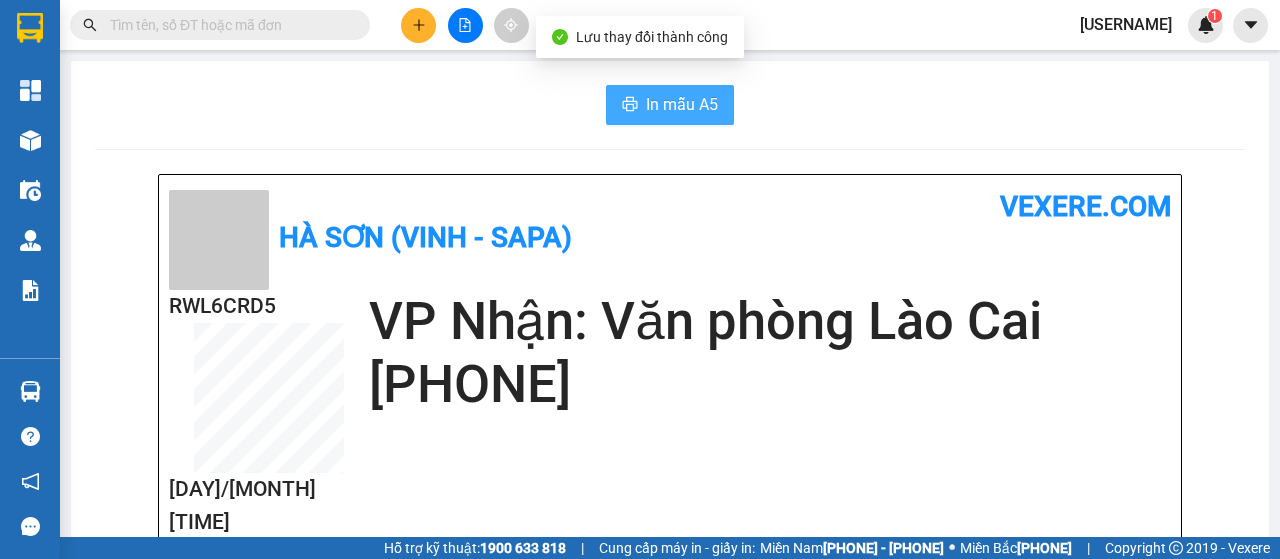scroll, scrollTop: 0, scrollLeft: 0, axis: both 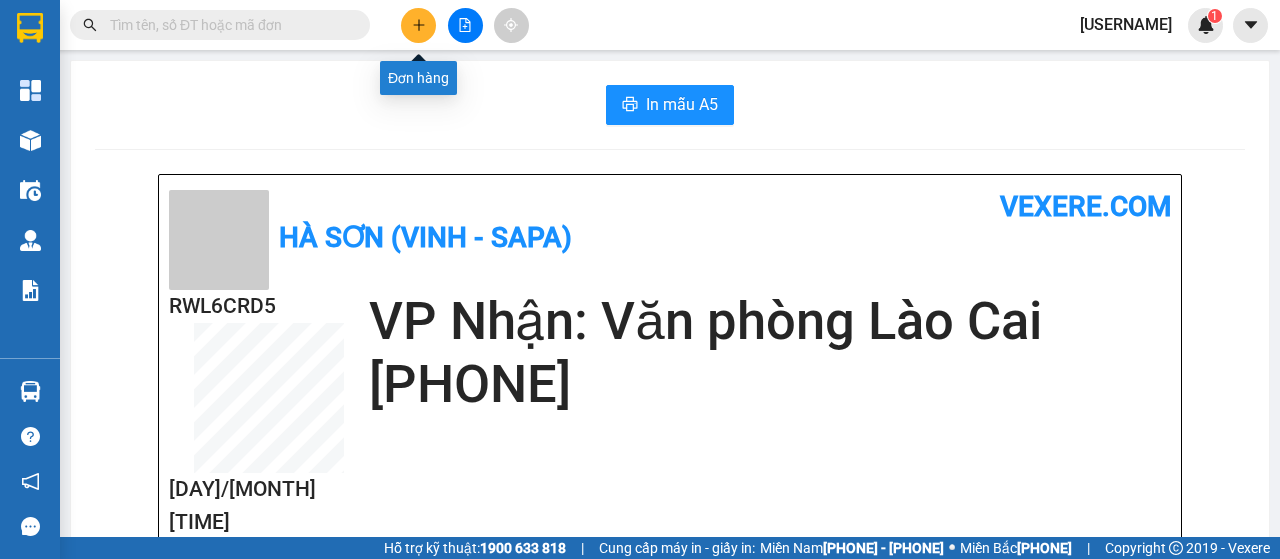 click 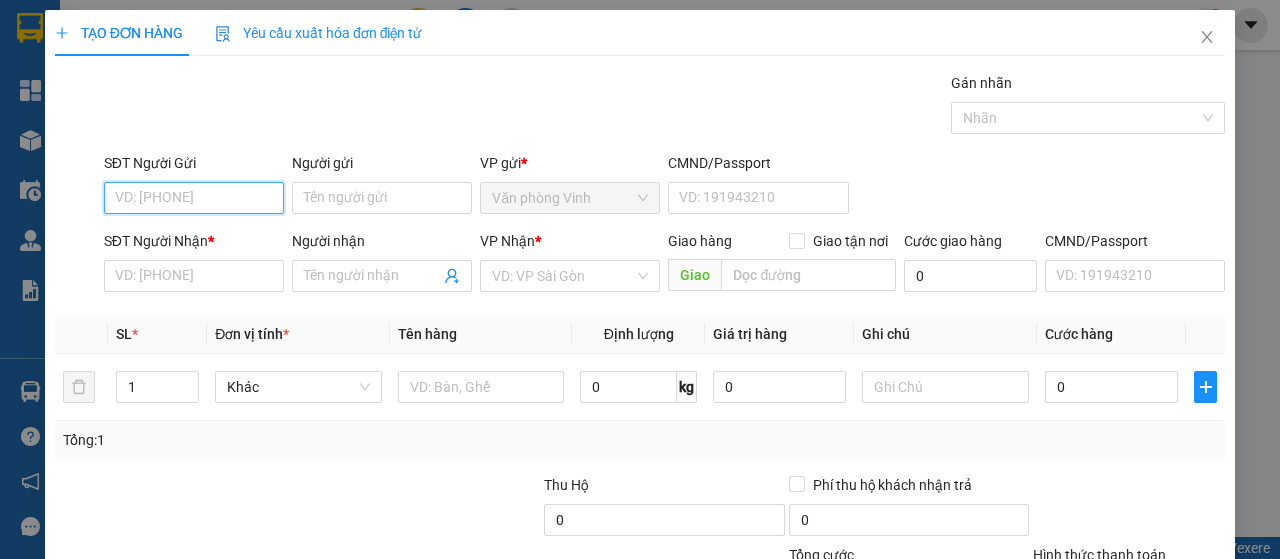 click on "SĐT Người Gửi" at bounding box center (194, 198) 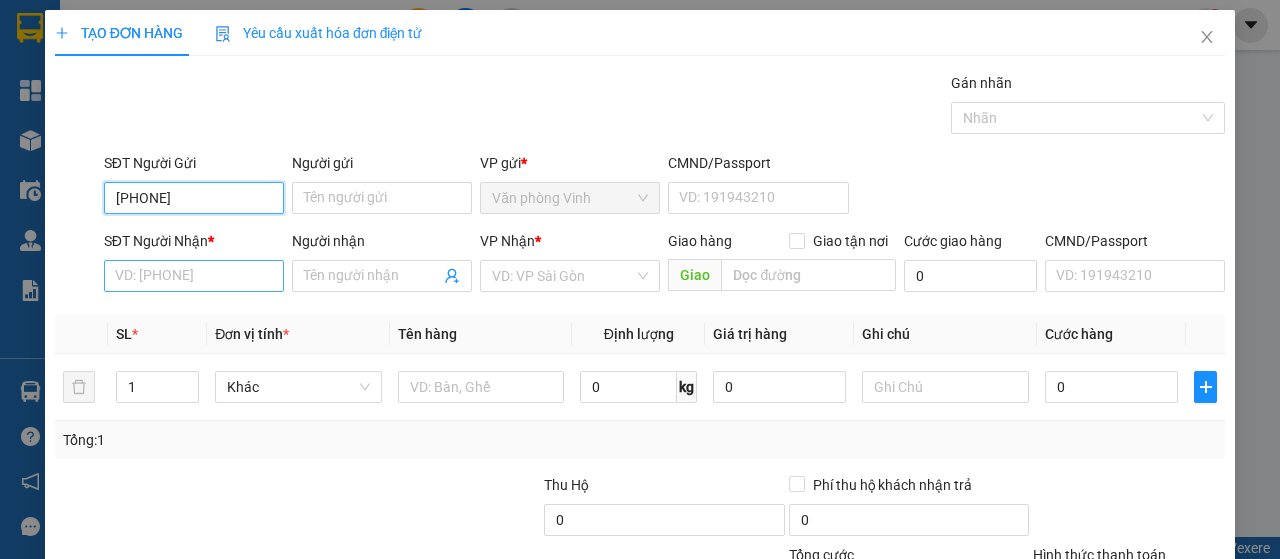type on "[PHONE]" 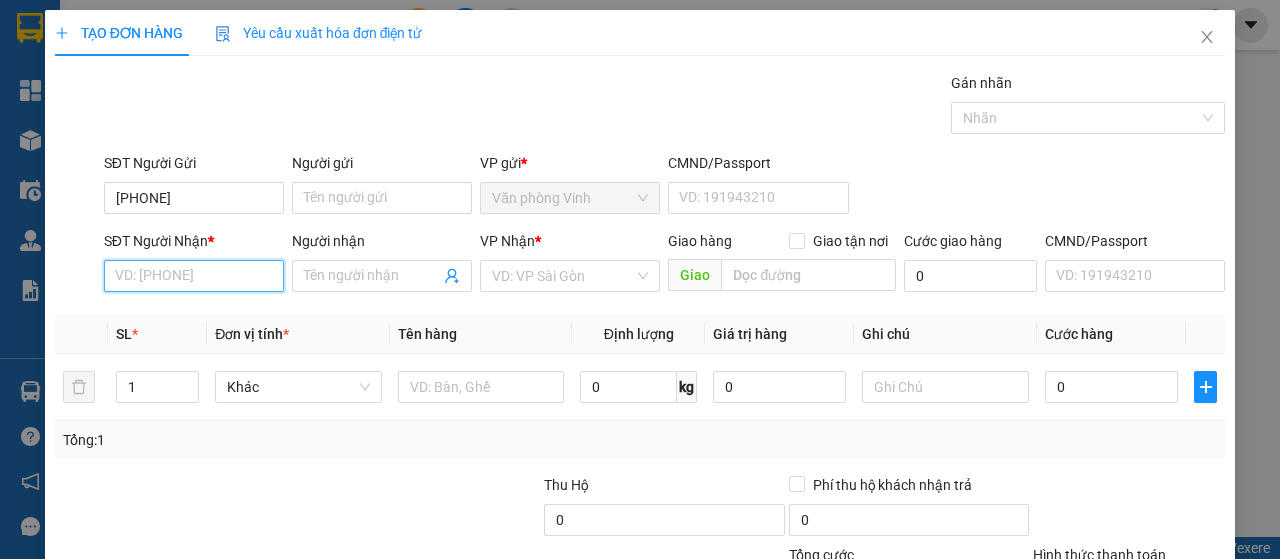 click on "SĐT Người Nhận  *" at bounding box center [194, 276] 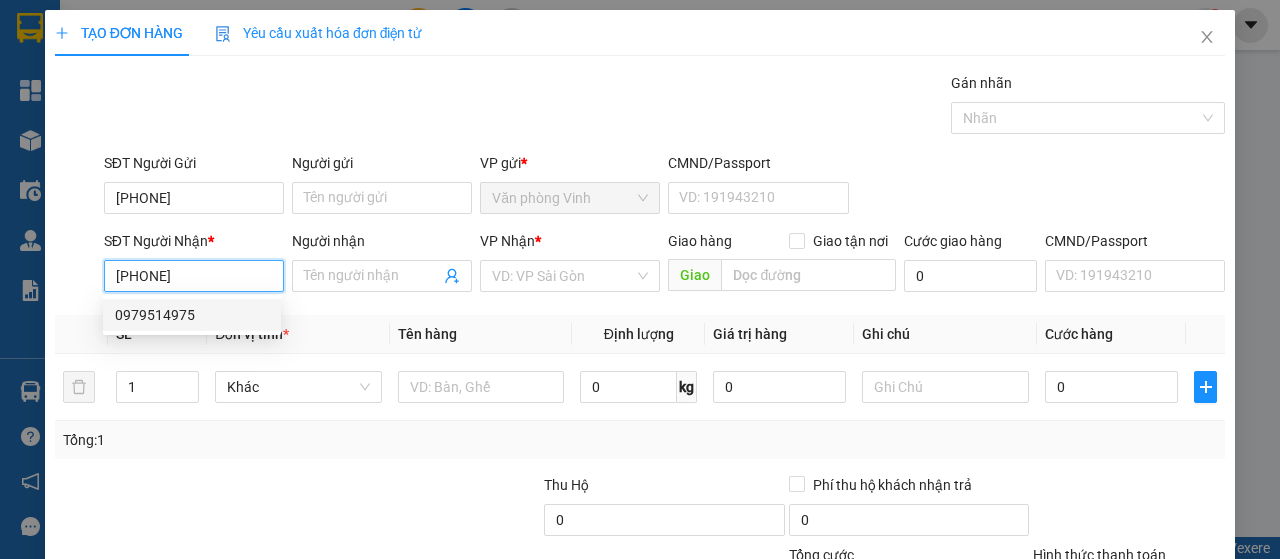 click on "0979514975" at bounding box center (192, 315) 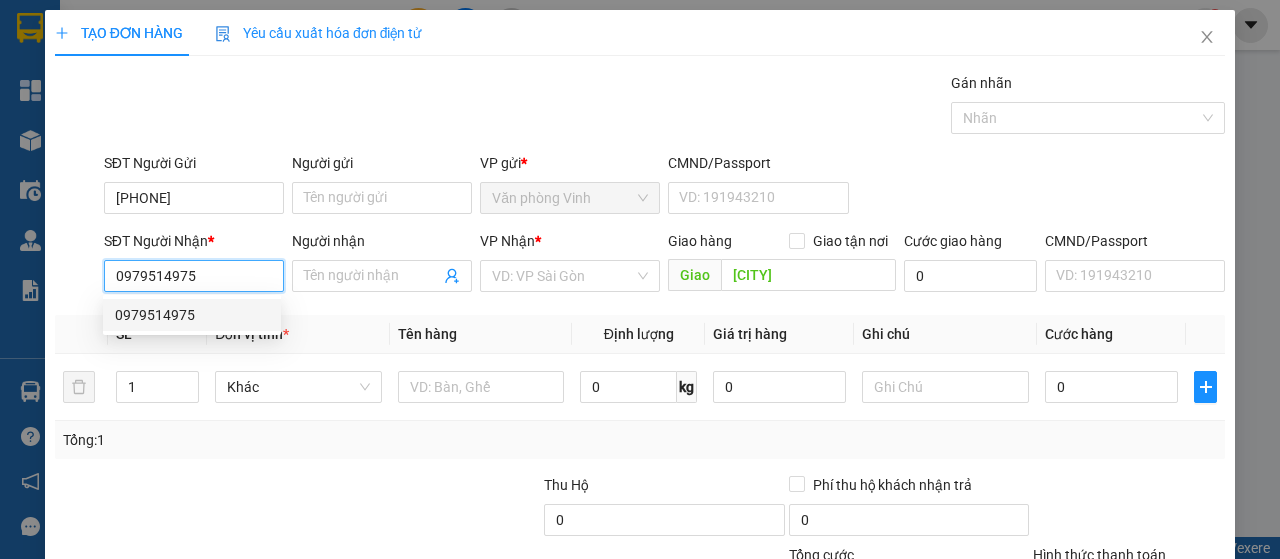 type on "600.000" 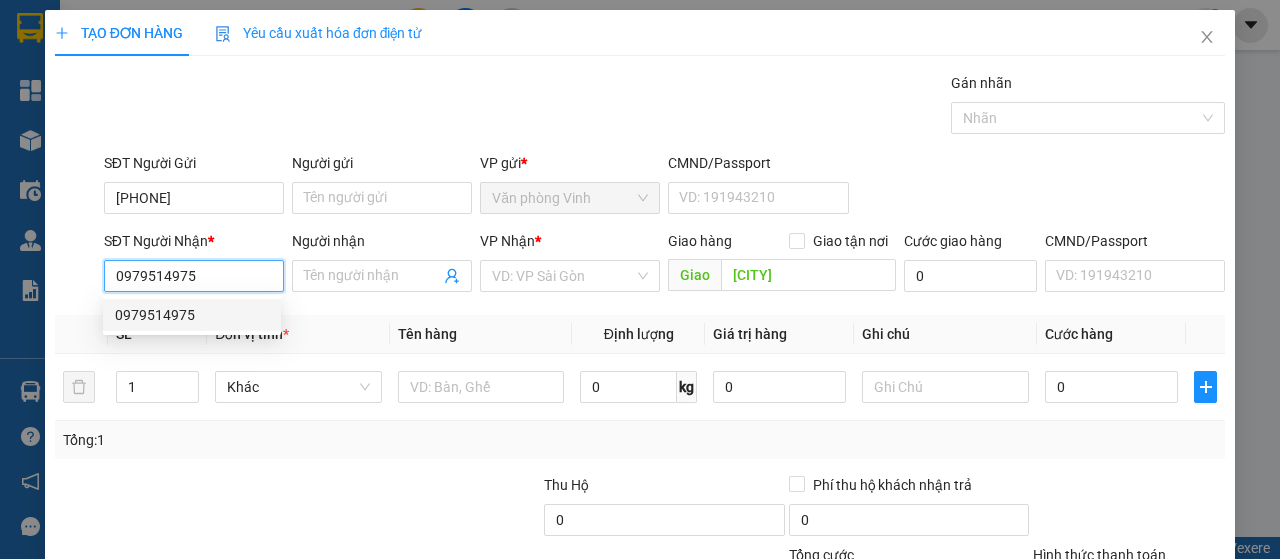 type on "600.000" 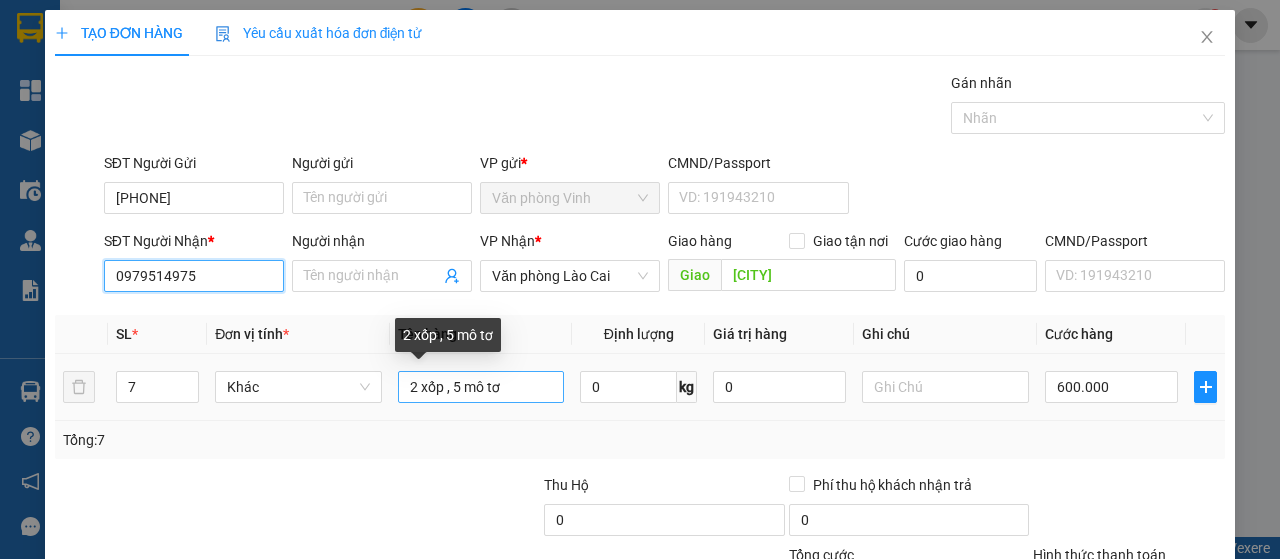 type on "0979514975" 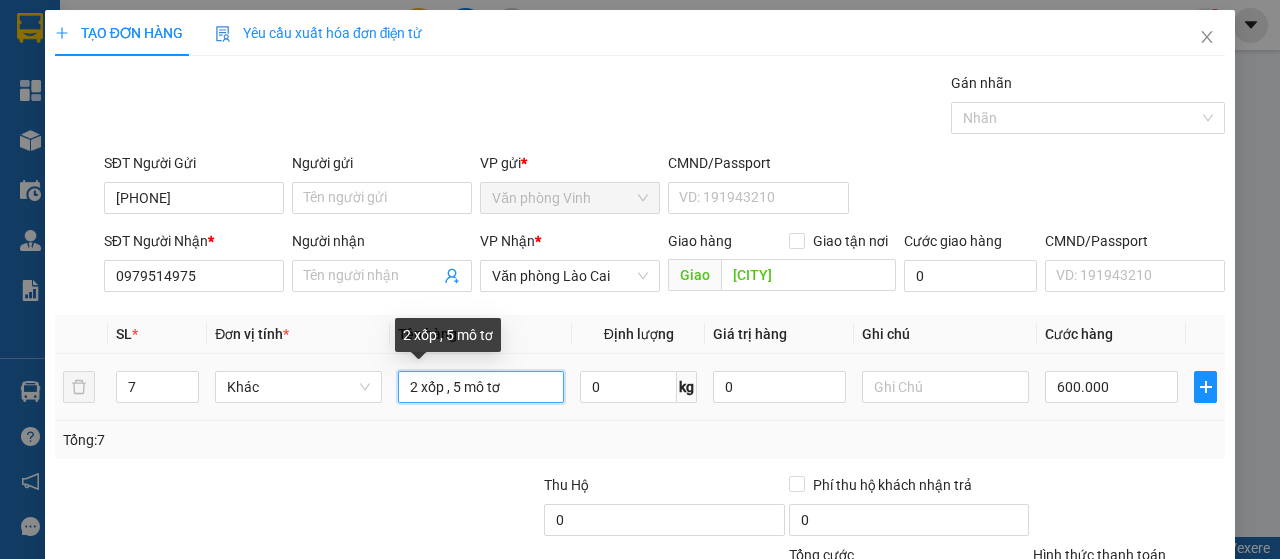 click on "2 xốp , 5 mô tơ" at bounding box center [481, 387] 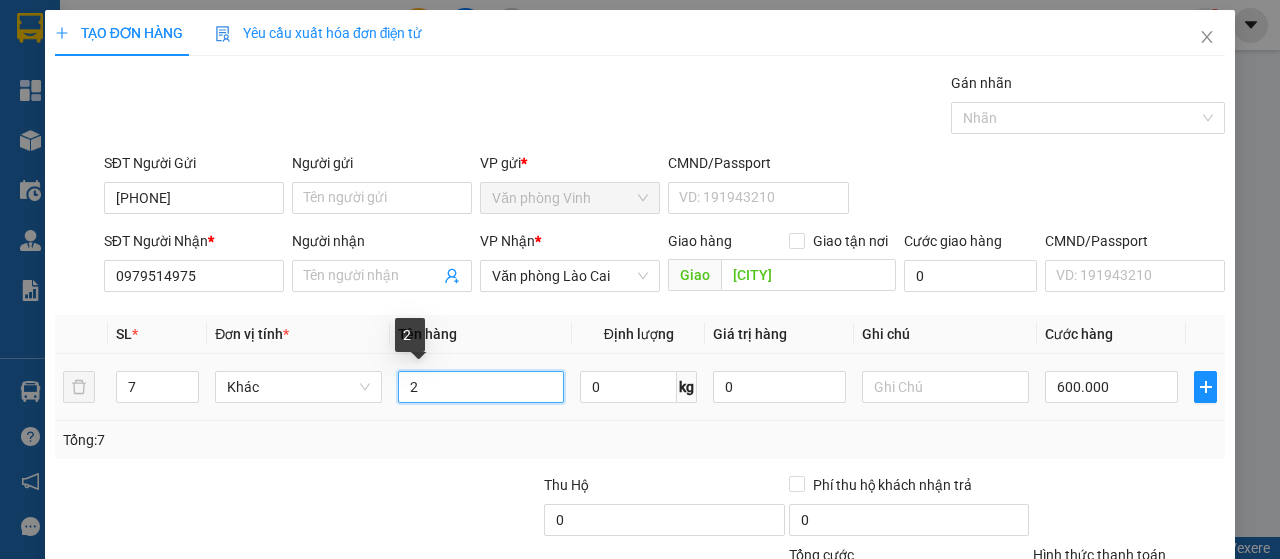 type on "2" 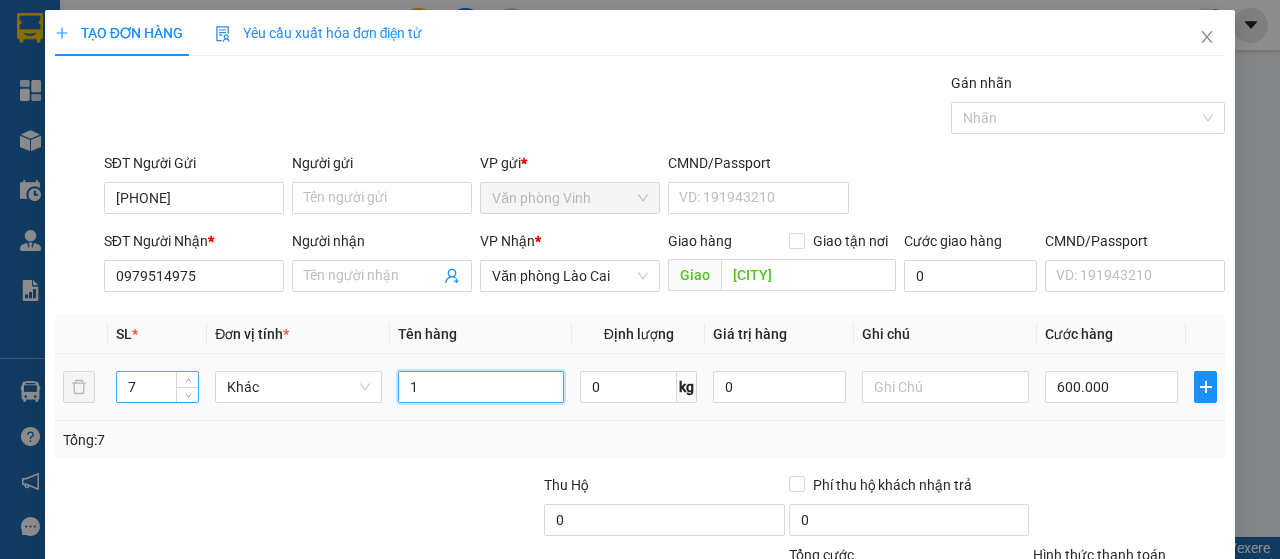 type on "1" 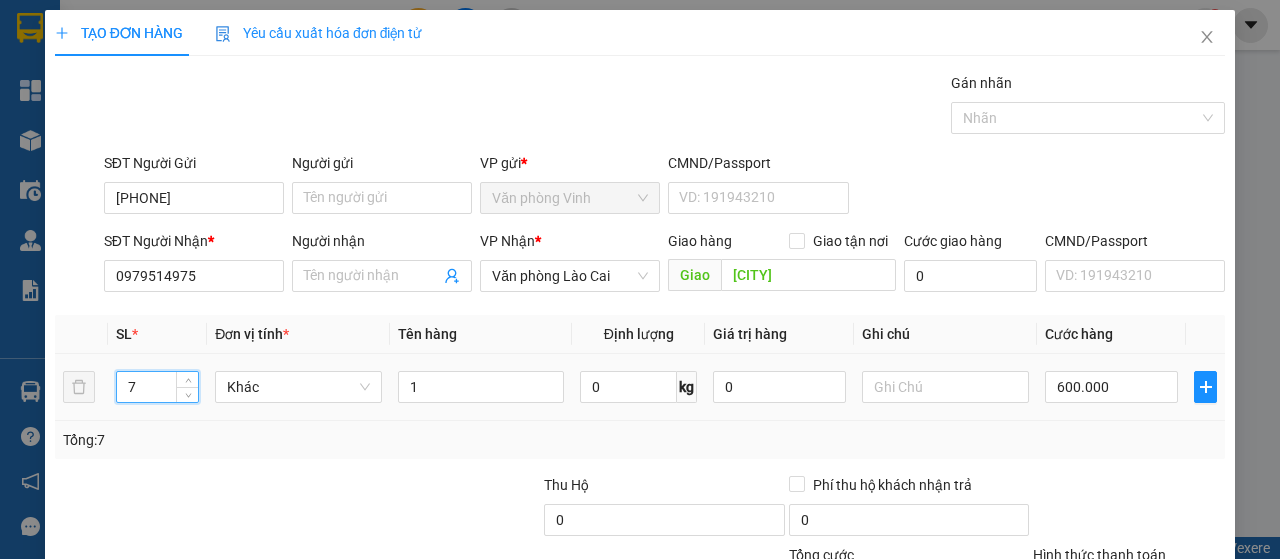 click on "7" at bounding box center (158, 387) 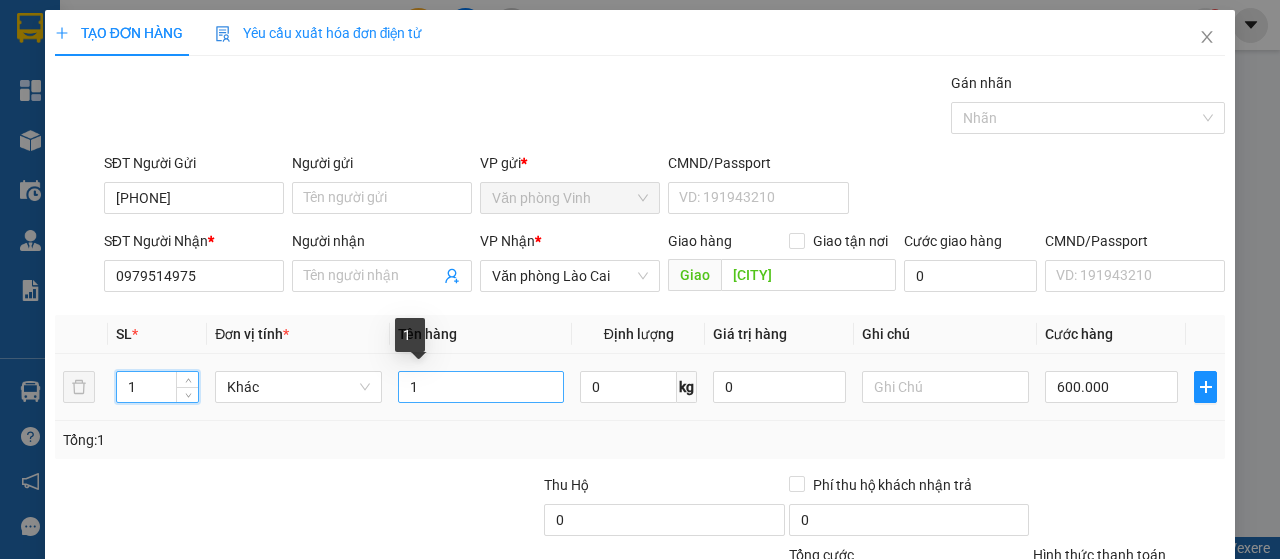 type on "1" 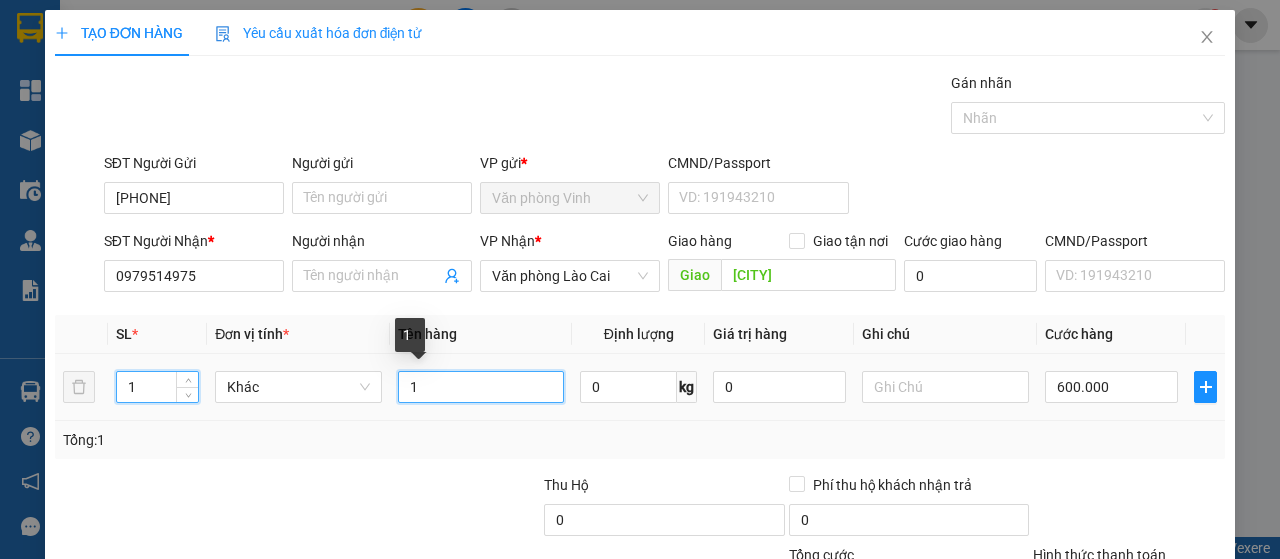 click on "1" at bounding box center [481, 387] 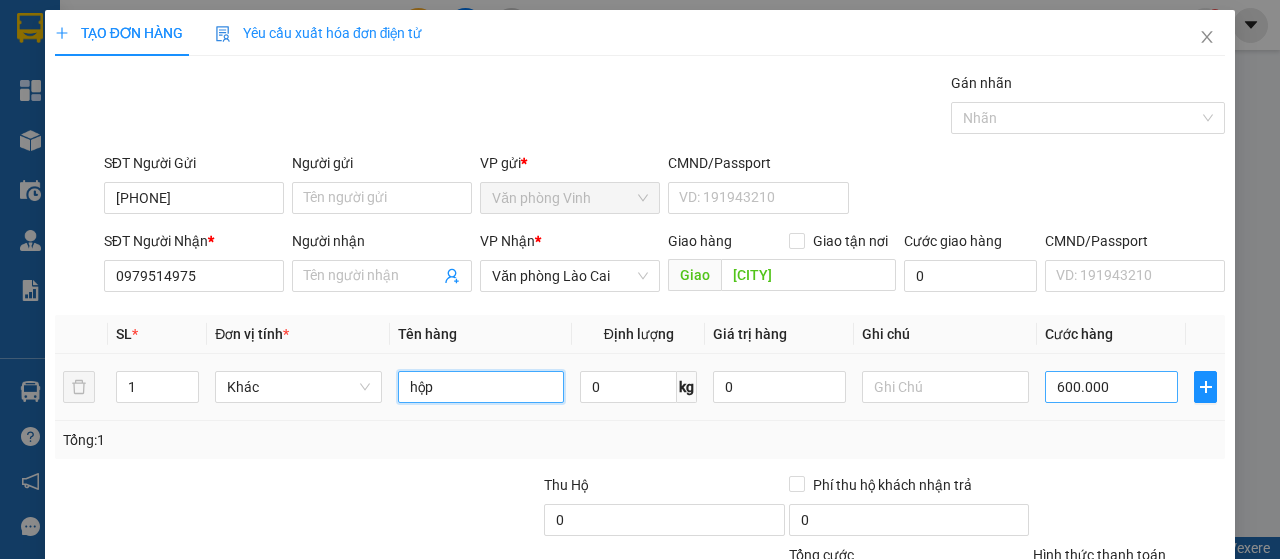 type on "hộp" 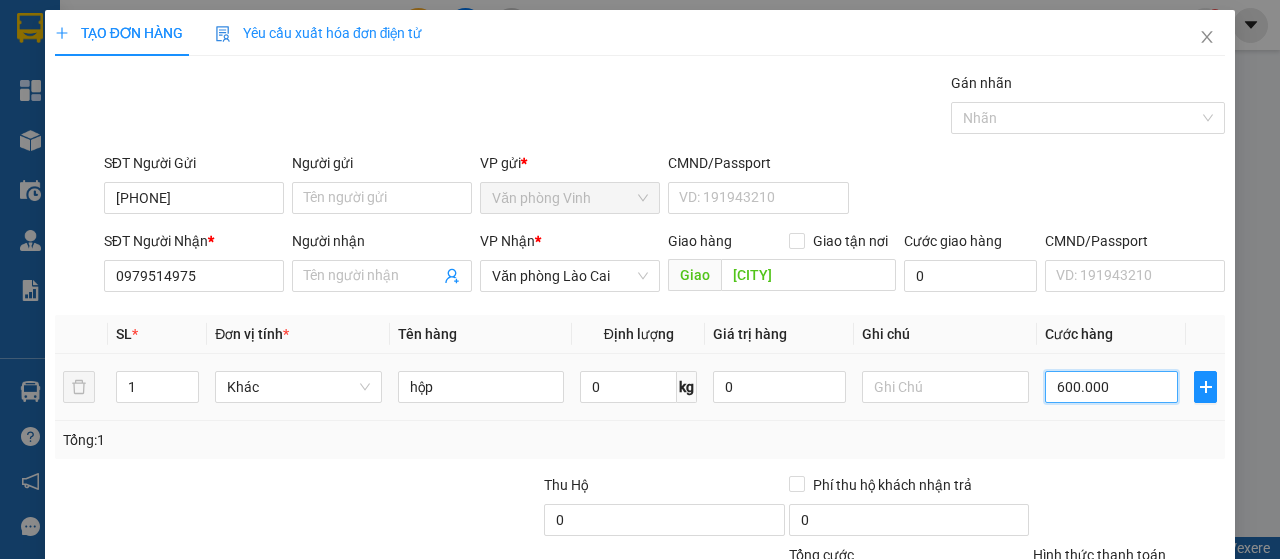 click on "600.000" at bounding box center (1111, 387) 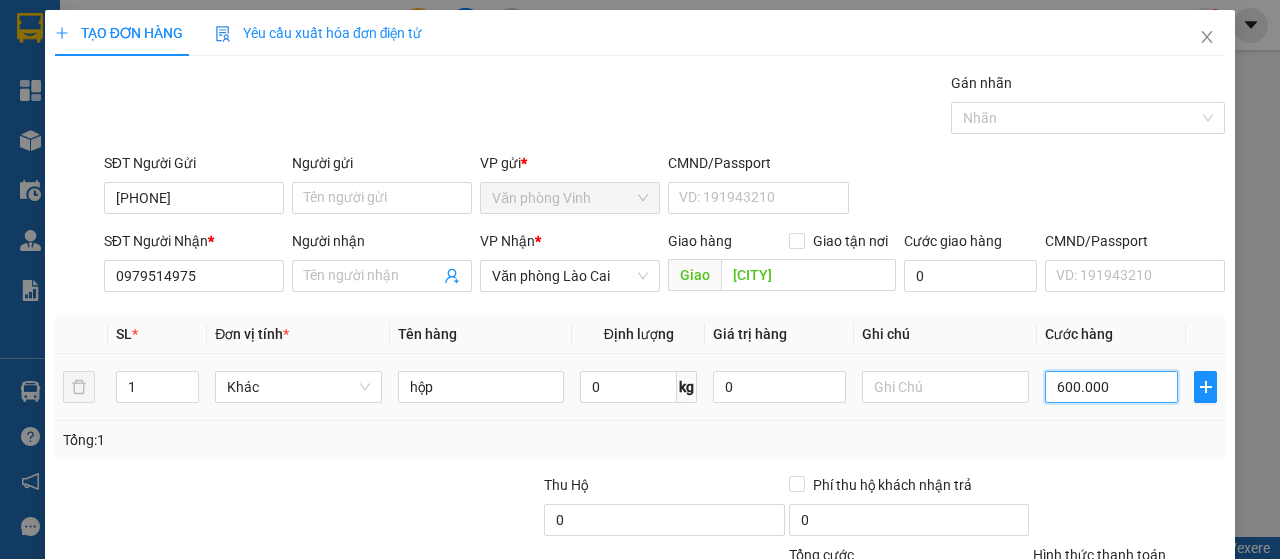 type on "0" 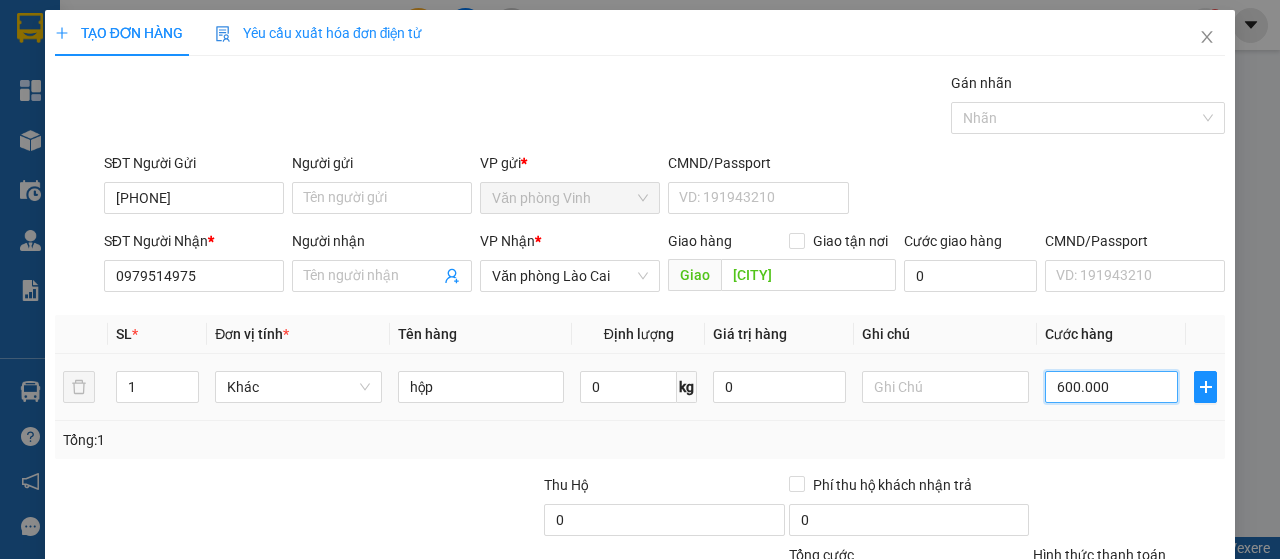 type on "0" 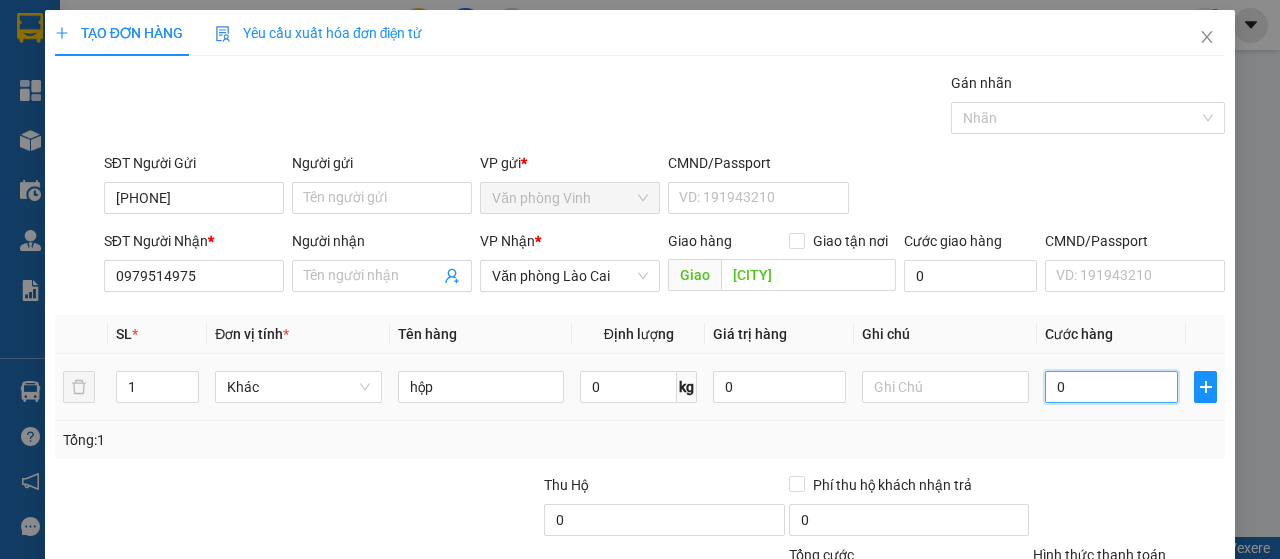 click on "0" at bounding box center [1111, 387] 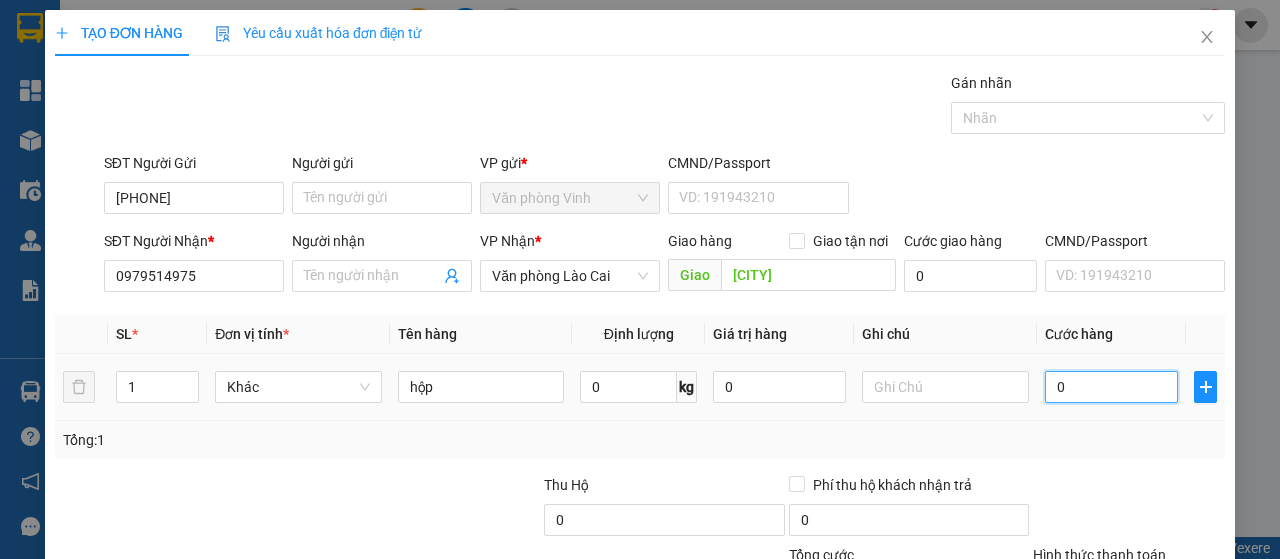 type on "50" 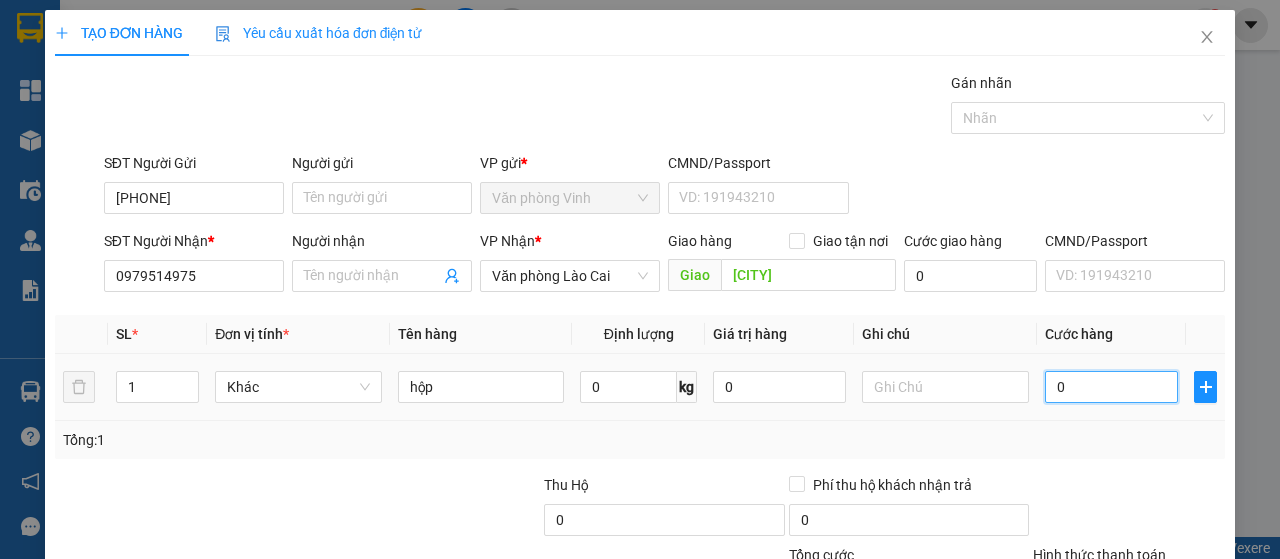 type on "50" 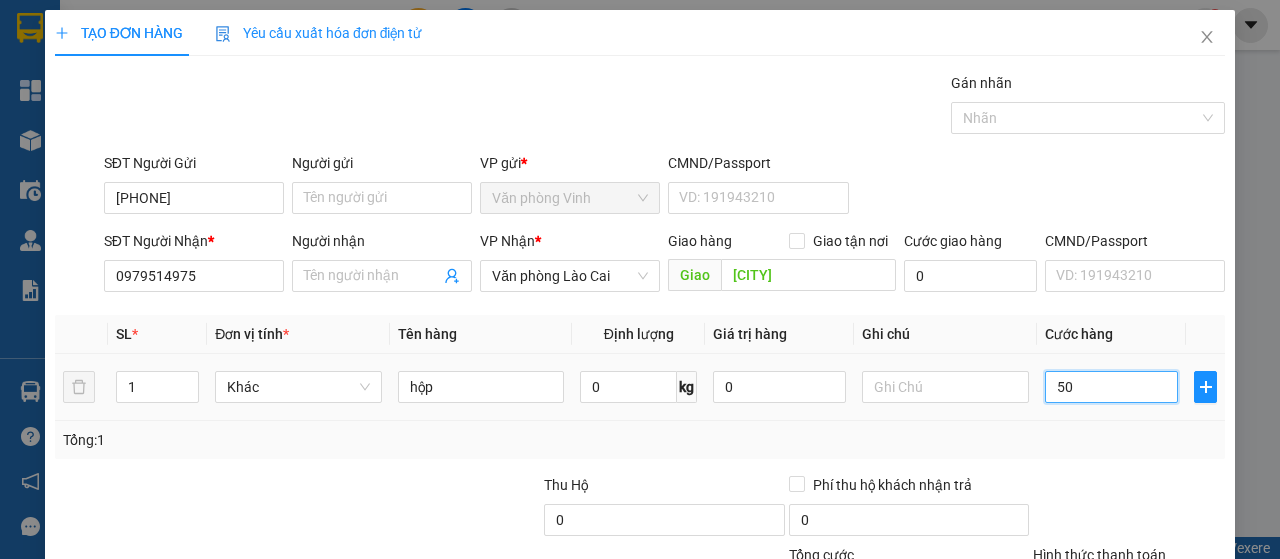 type on "500" 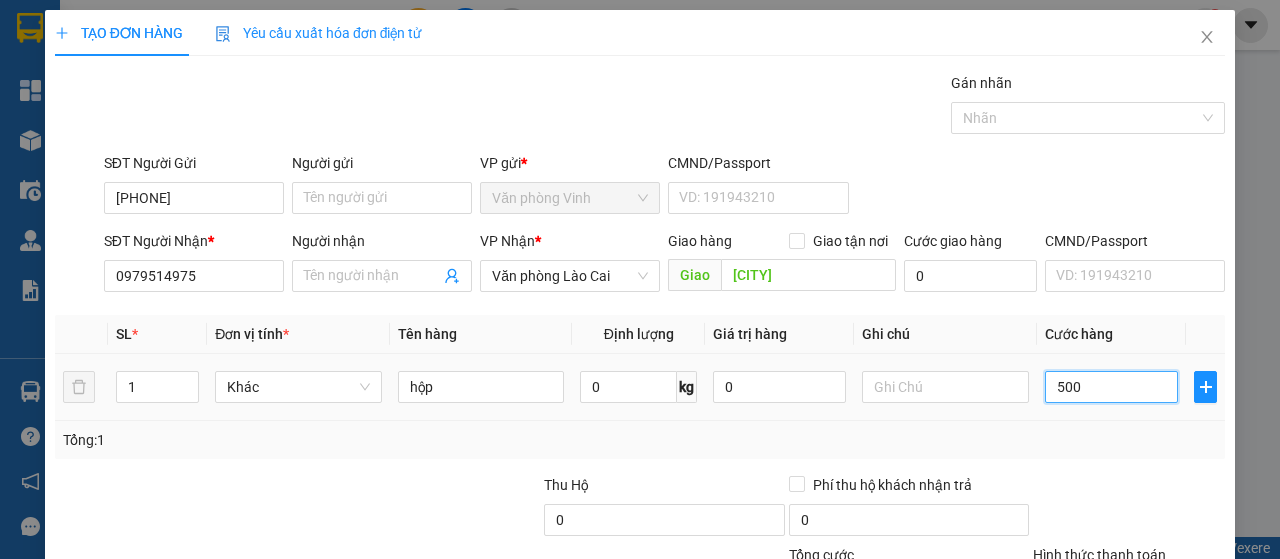 type on "5.000" 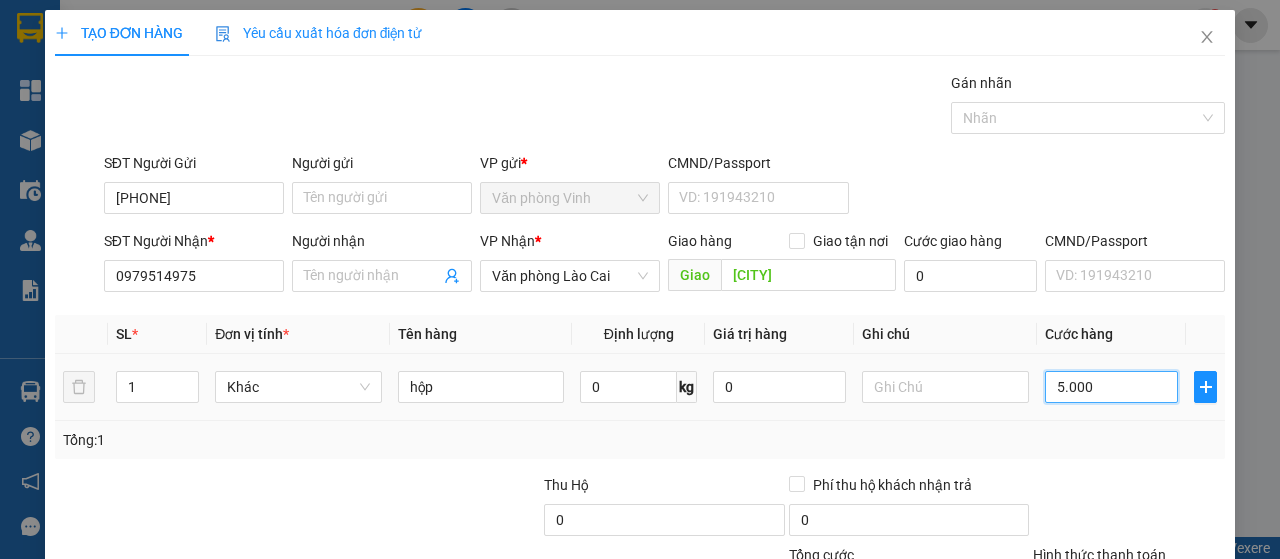 type on "50.000" 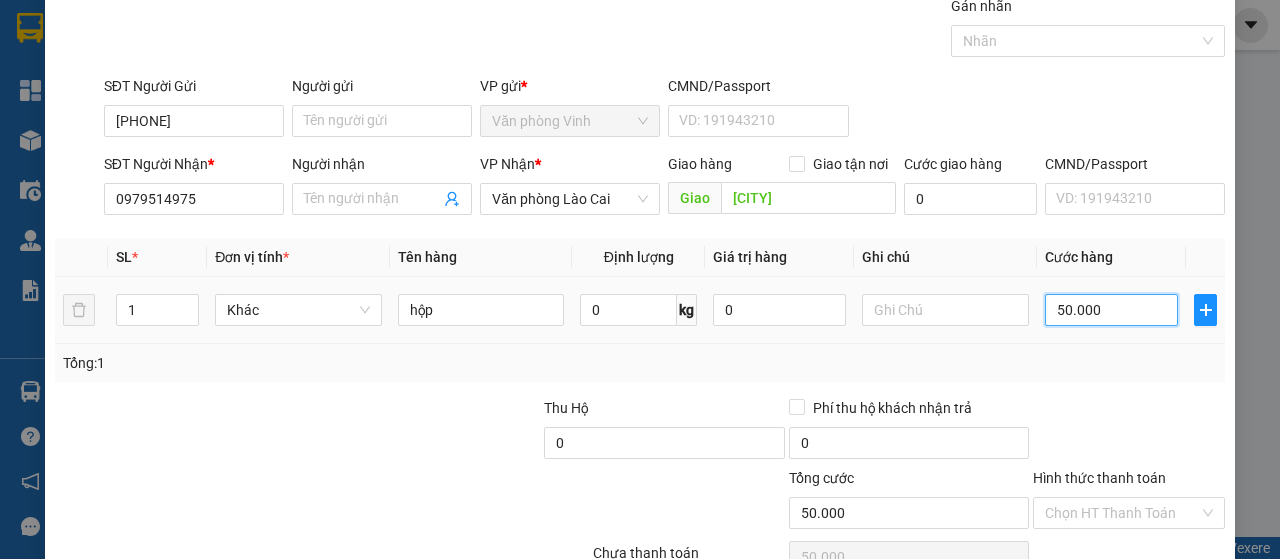 scroll, scrollTop: 178, scrollLeft: 0, axis: vertical 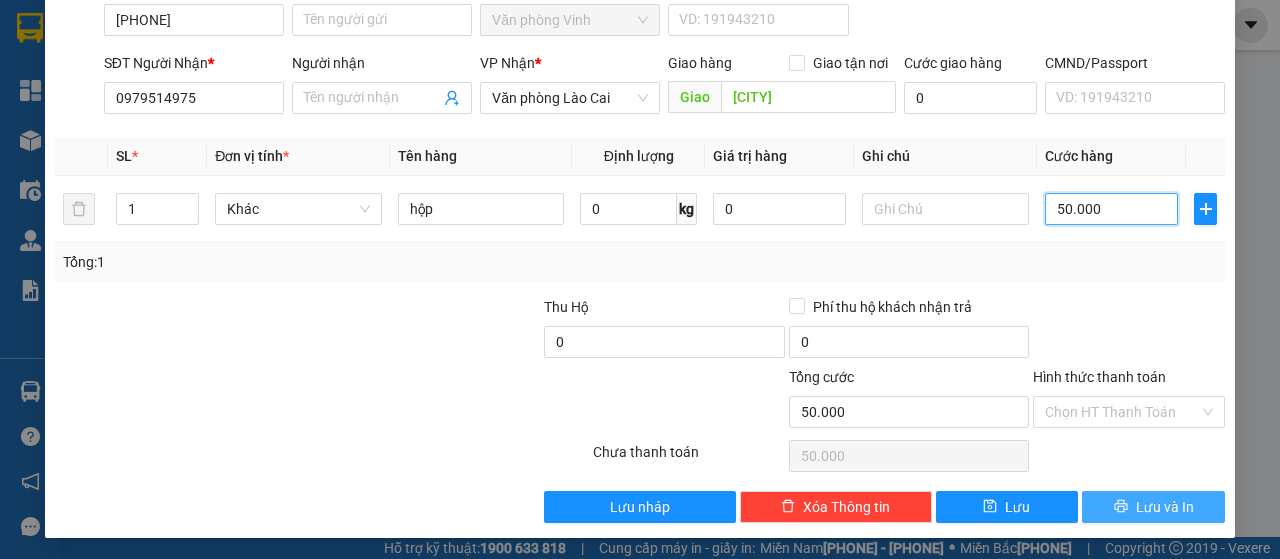 type on "50.000" 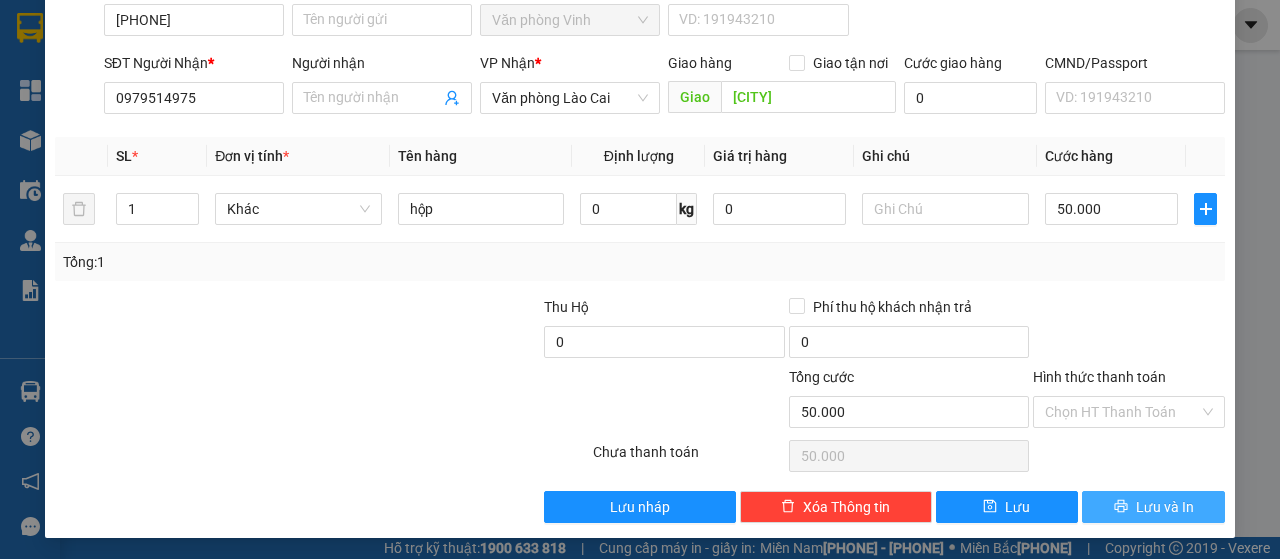 click on "Lưu và In" at bounding box center (1165, 507) 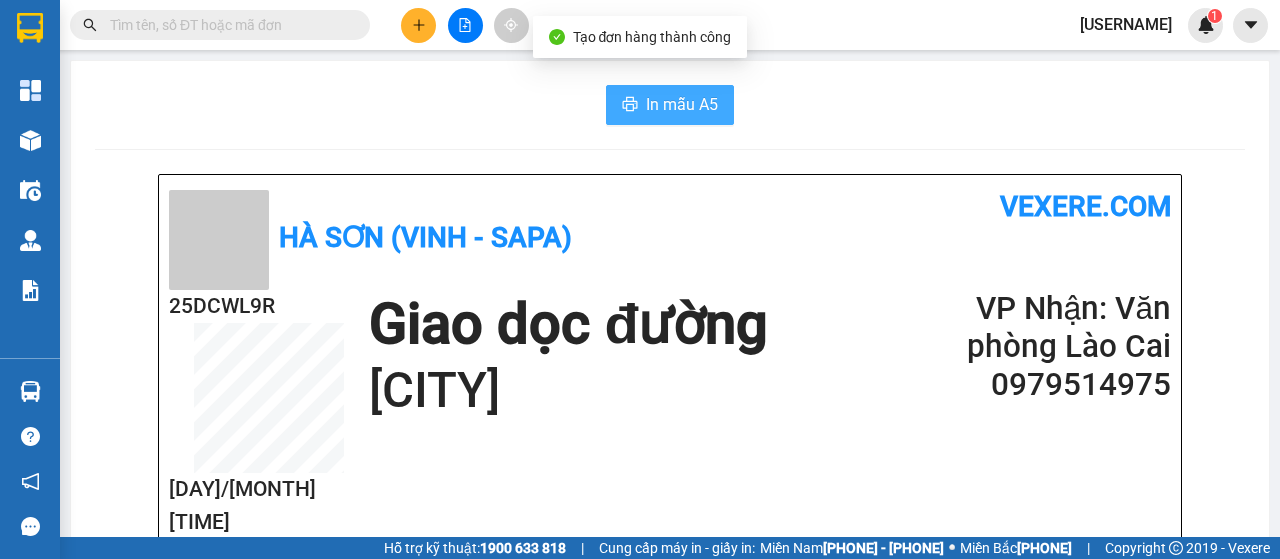 click on "In mẫu A5" at bounding box center (682, 104) 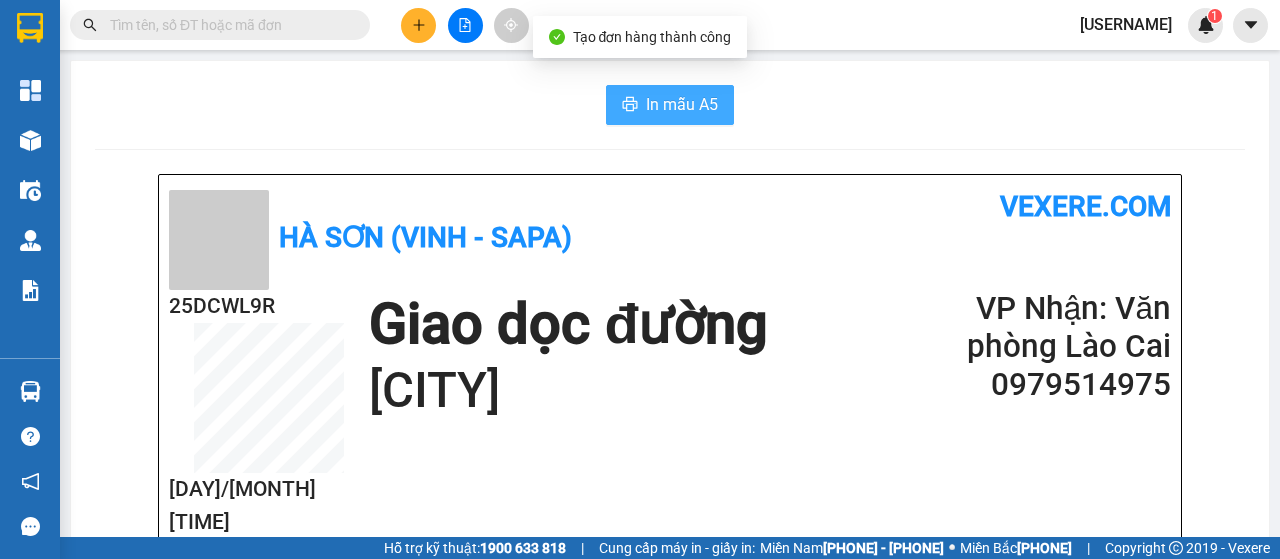 scroll, scrollTop: 0, scrollLeft: 0, axis: both 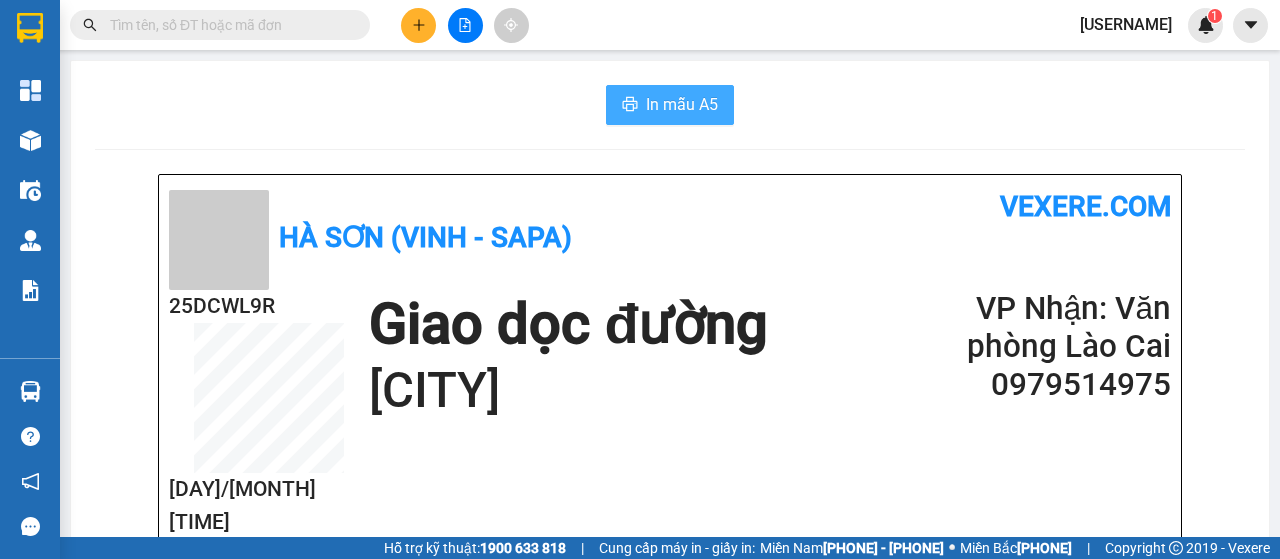 click on "In mẫu A5" at bounding box center [682, 104] 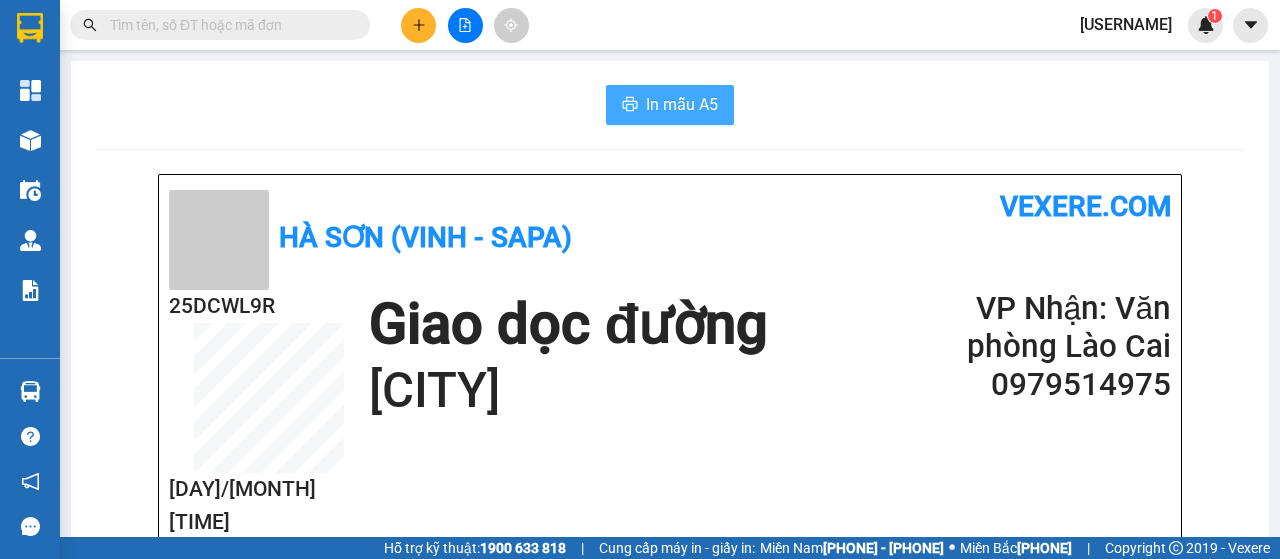 scroll, scrollTop: 0, scrollLeft: 0, axis: both 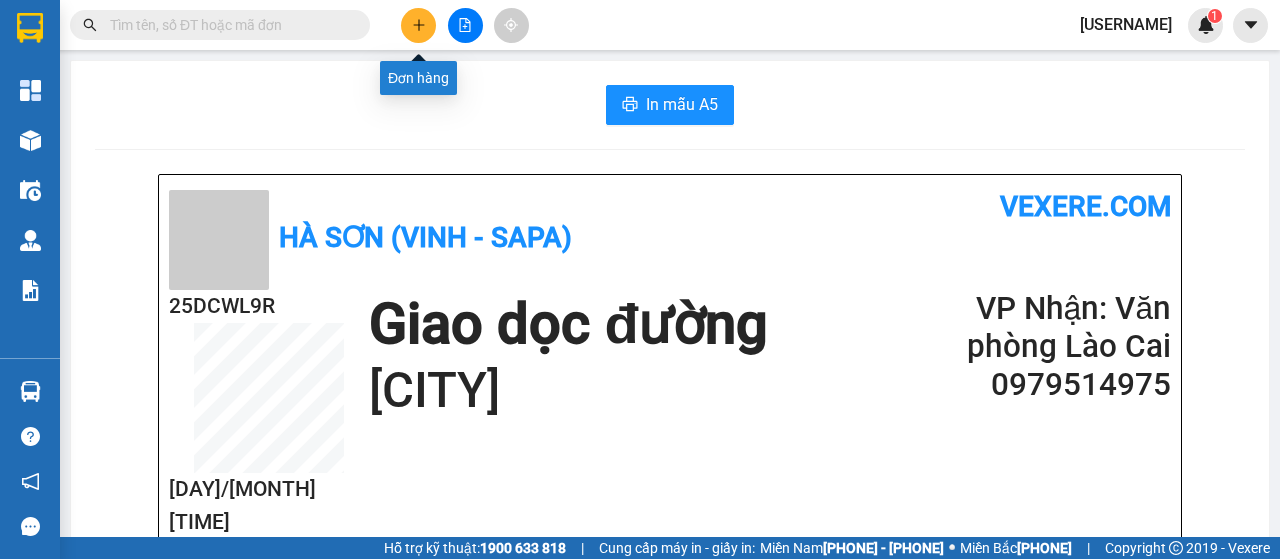 click 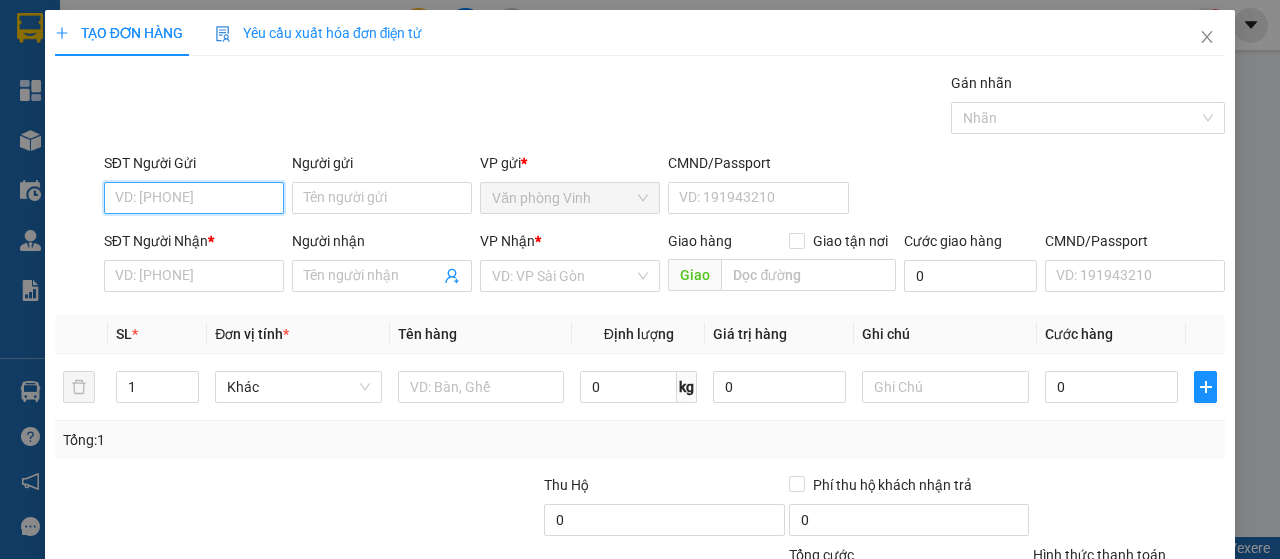 click on "SĐT Người Gửi" at bounding box center [194, 198] 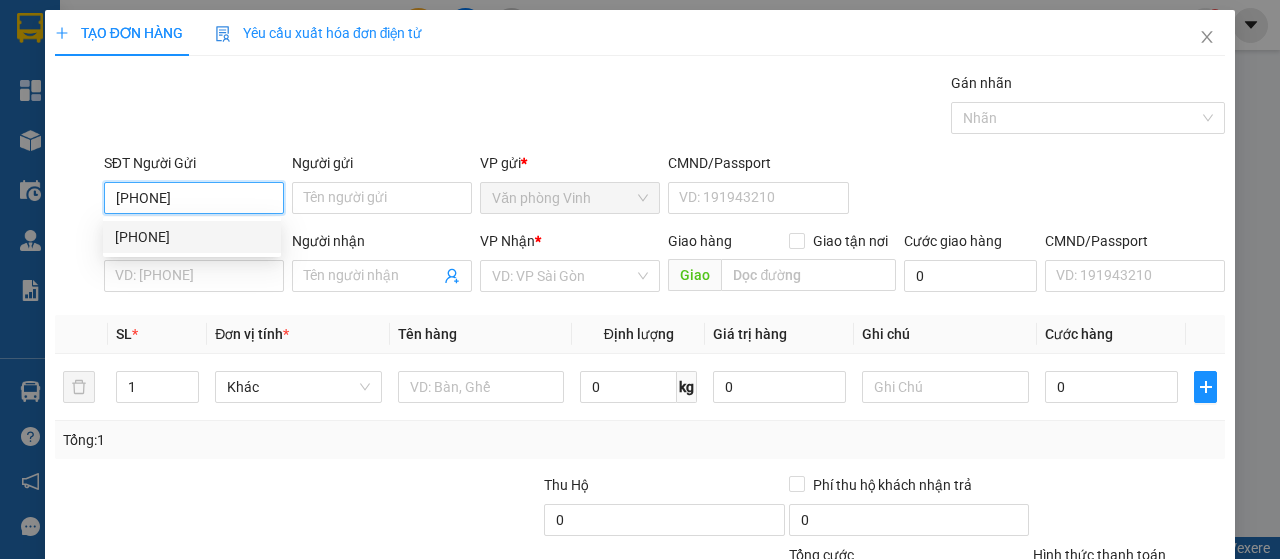 click on "[PHONE]" at bounding box center [192, 237] 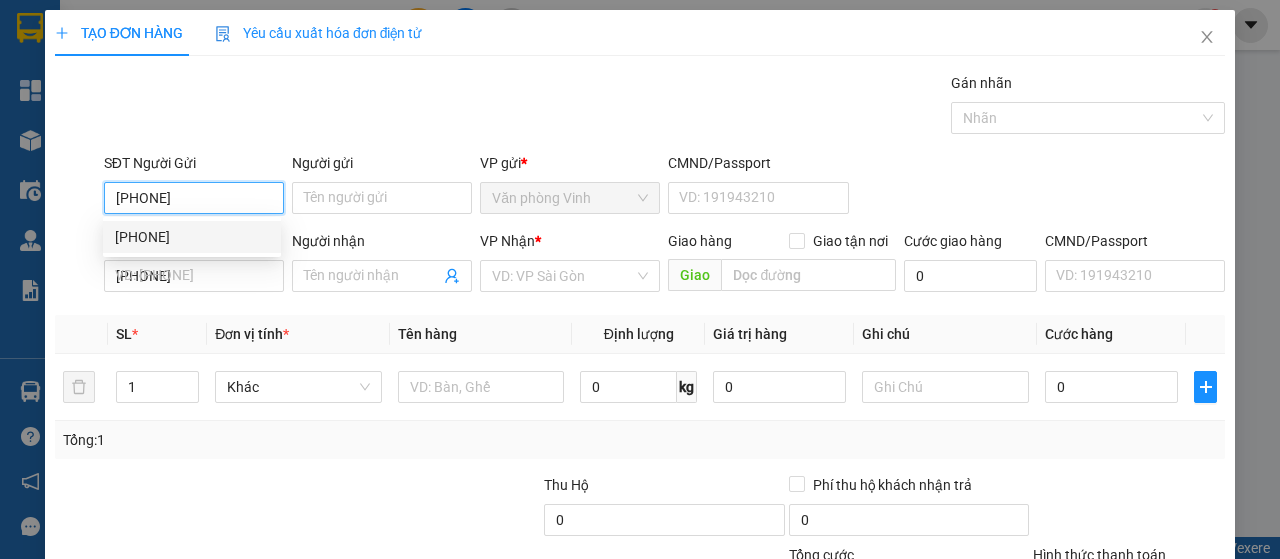 type on "50.000" 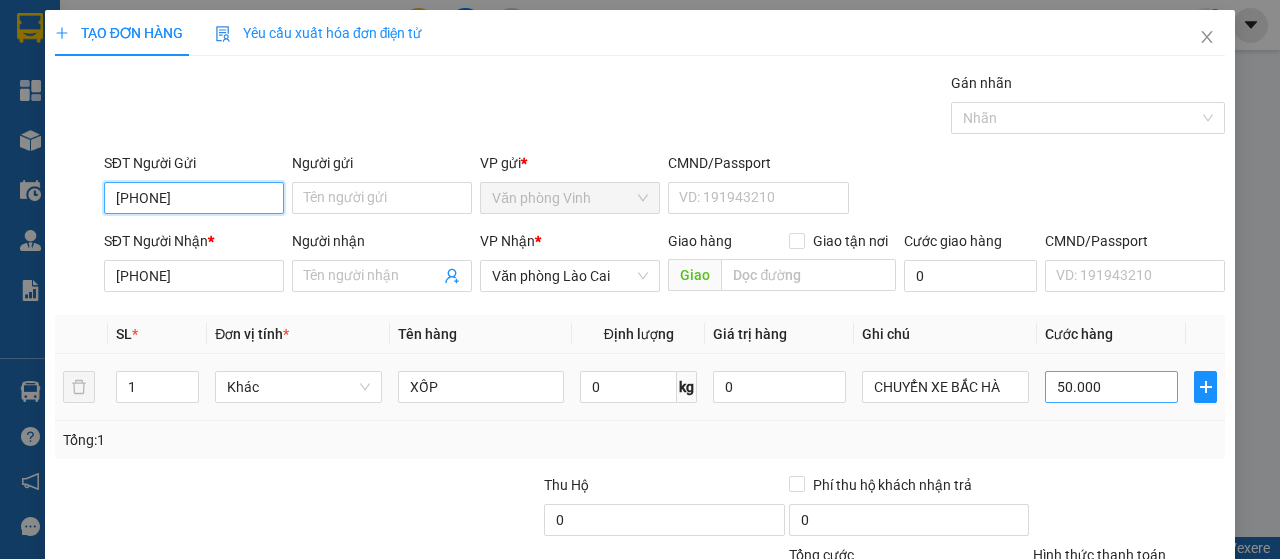 type on "[PHONE]" 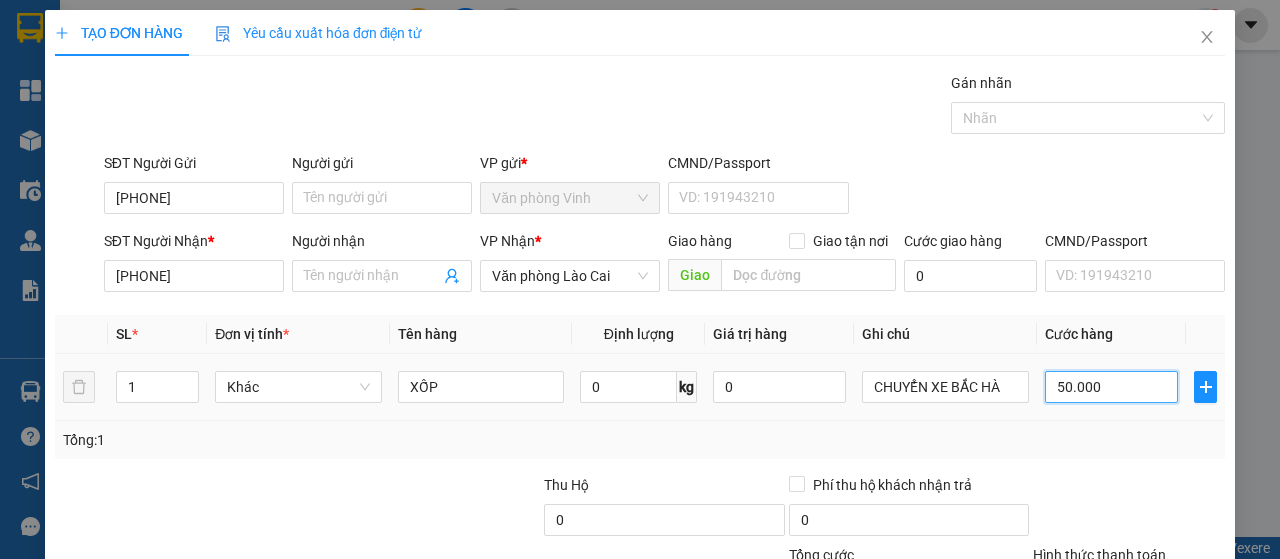 click on "50.000" at bounding box center (1111, 387) 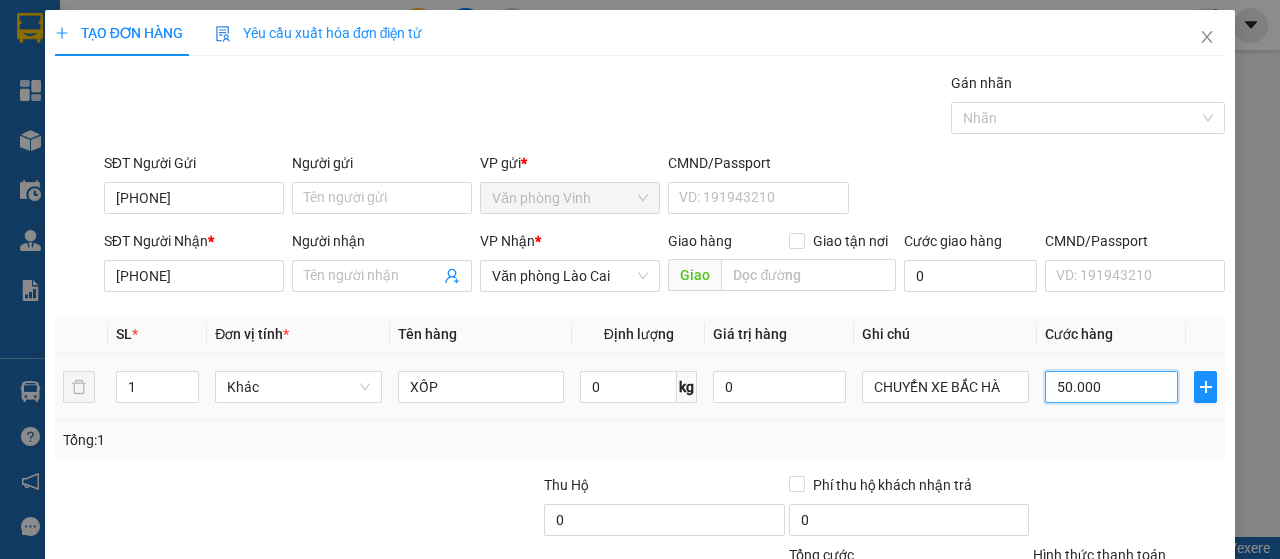 type on "6" 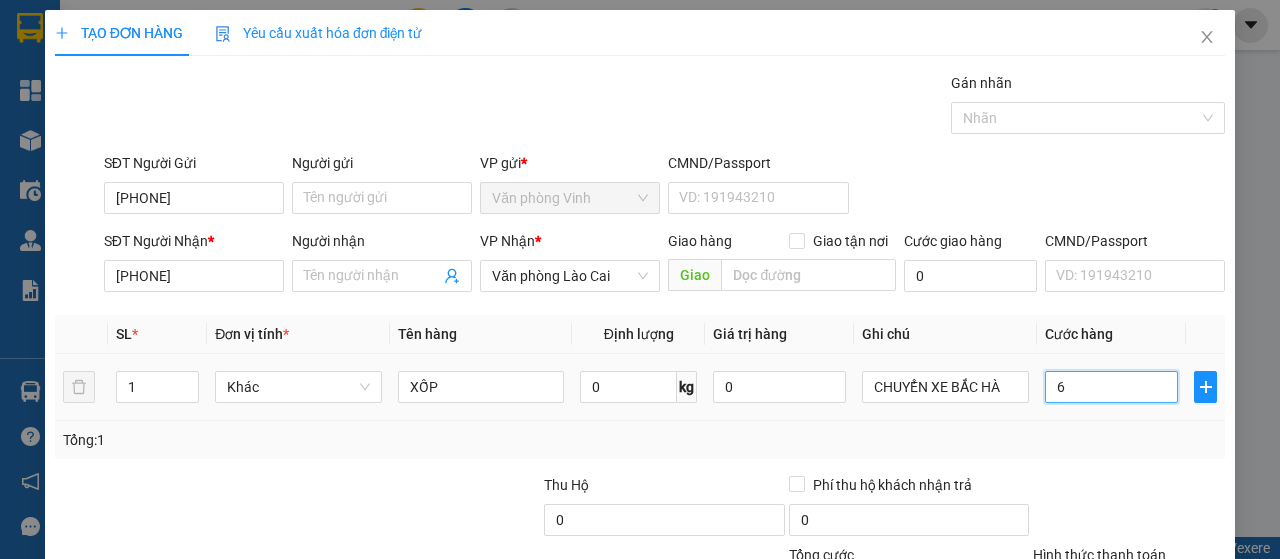 type on "60" 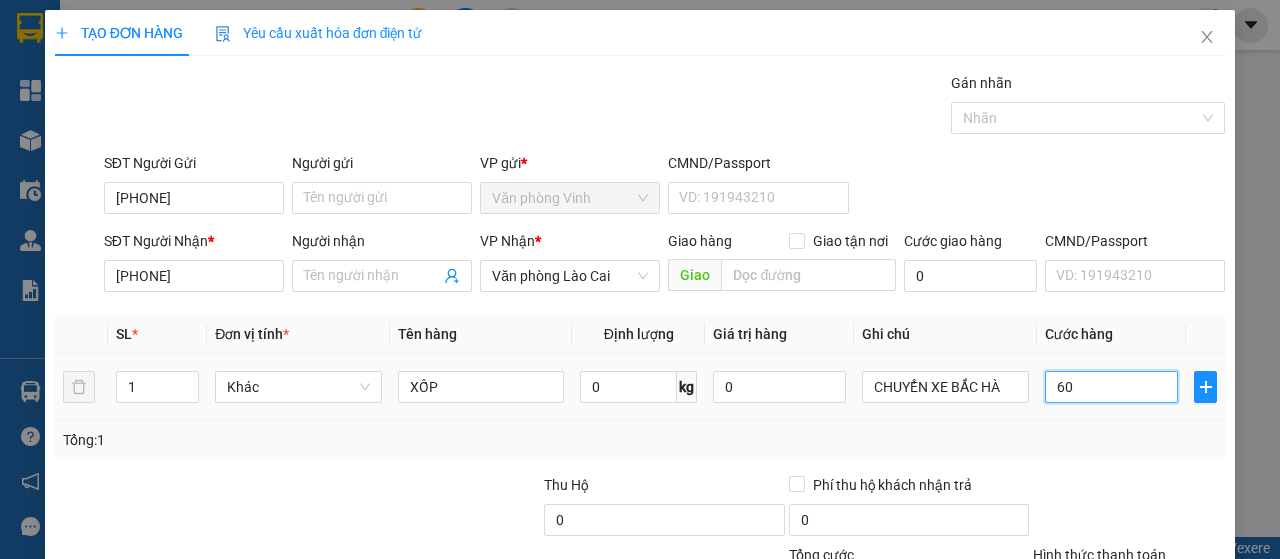 type on "600" 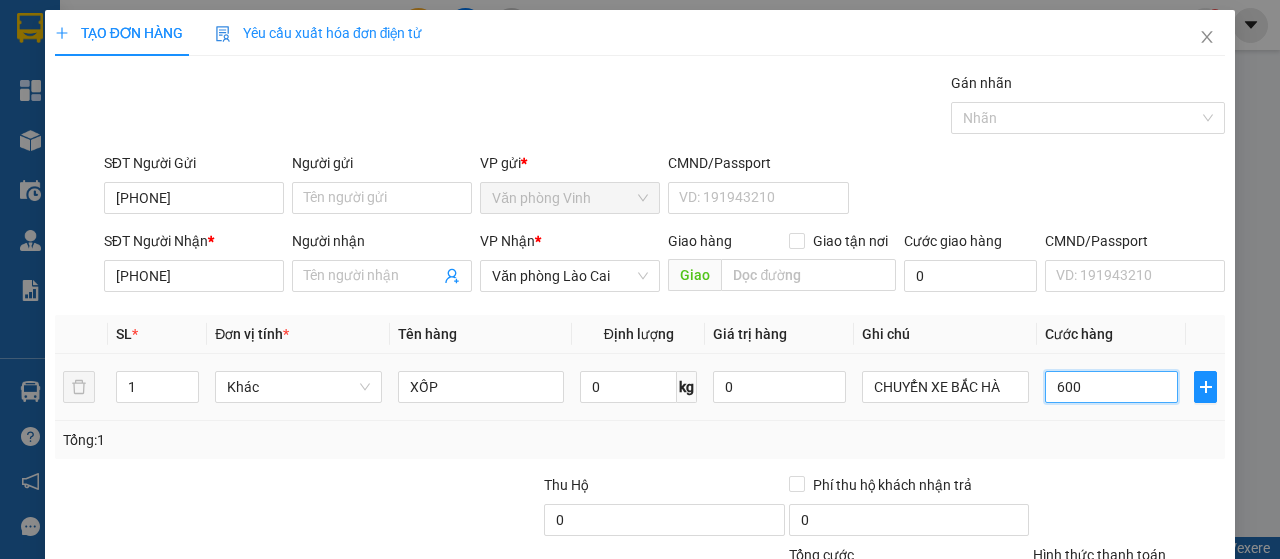 type on "6.000" 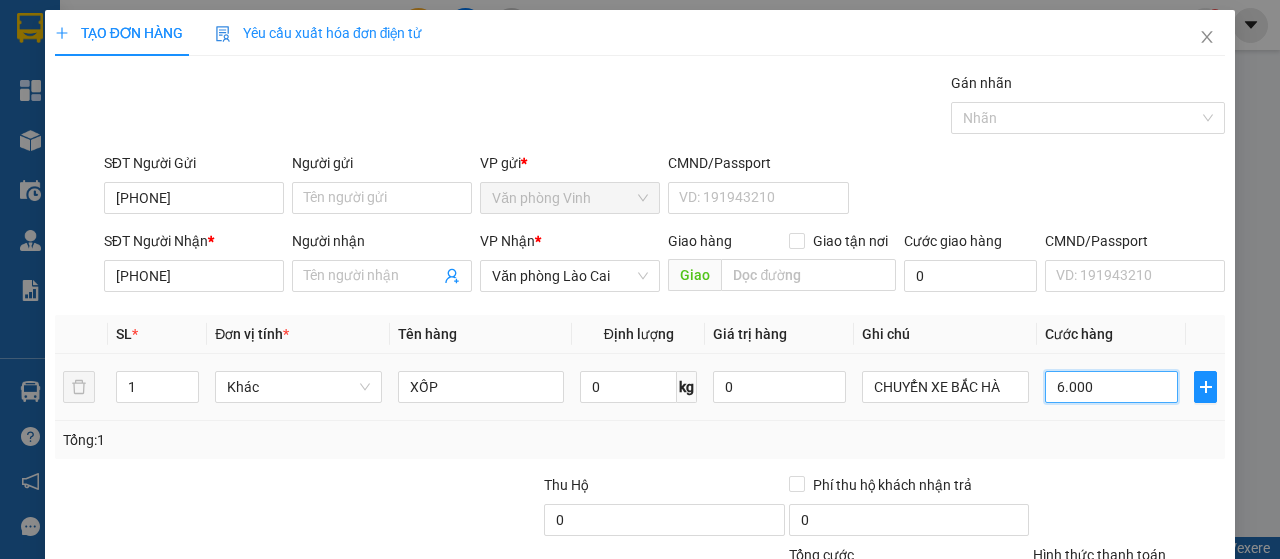 type on "60.000" 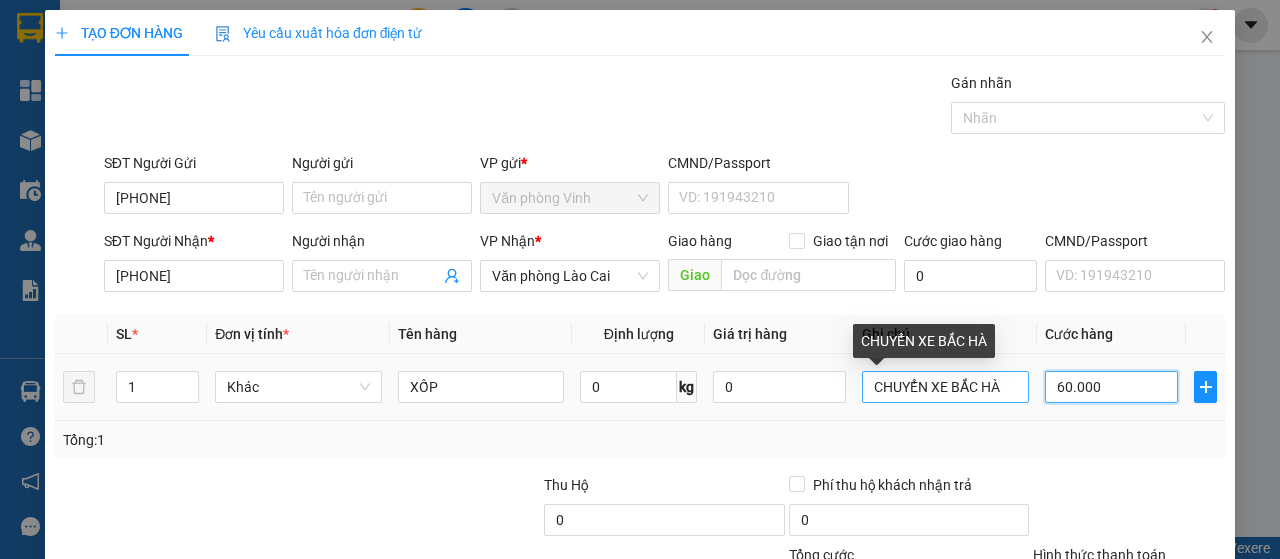 type on "60.000" 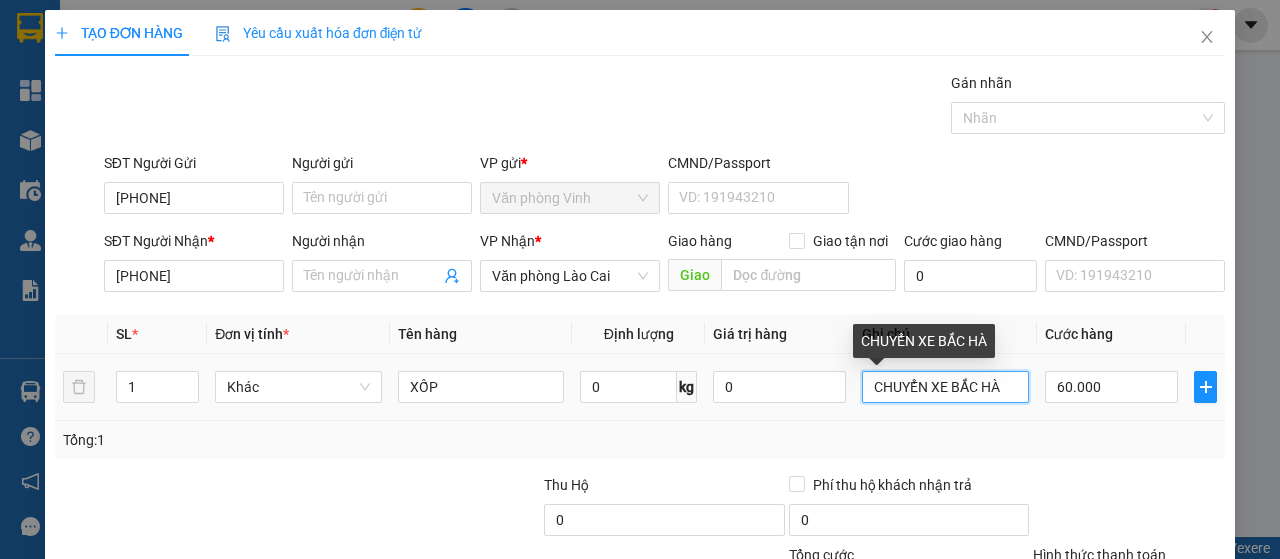click on "CHUYỂN XE BẮC HÀ" at bounding box center [945, 387] 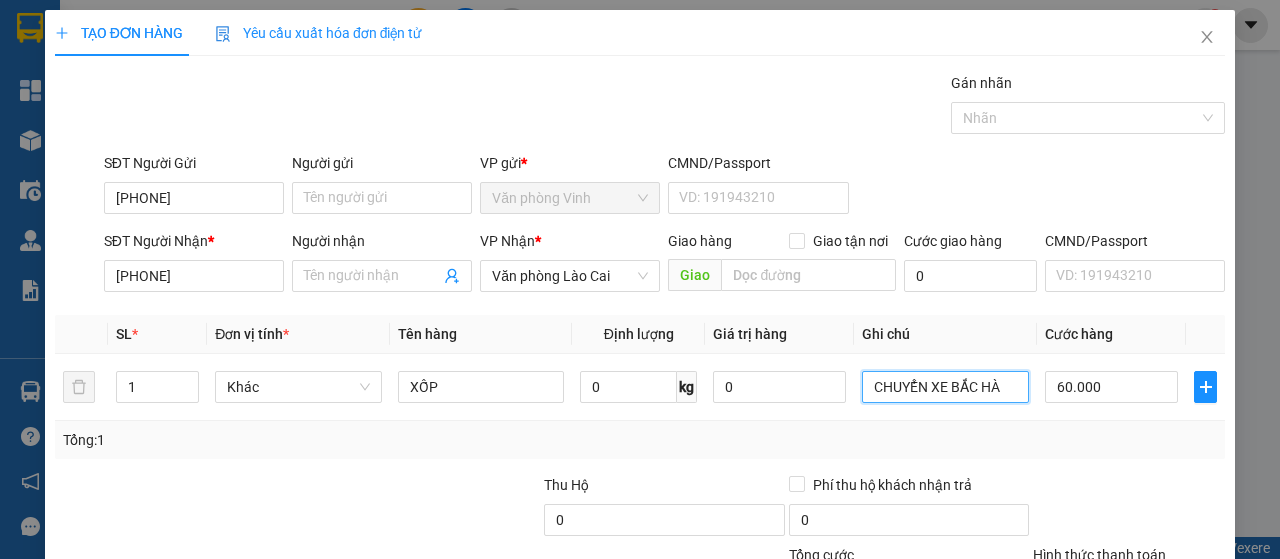 scroll, scrollTop: 178, scrollLeft: 0, axis: vertical 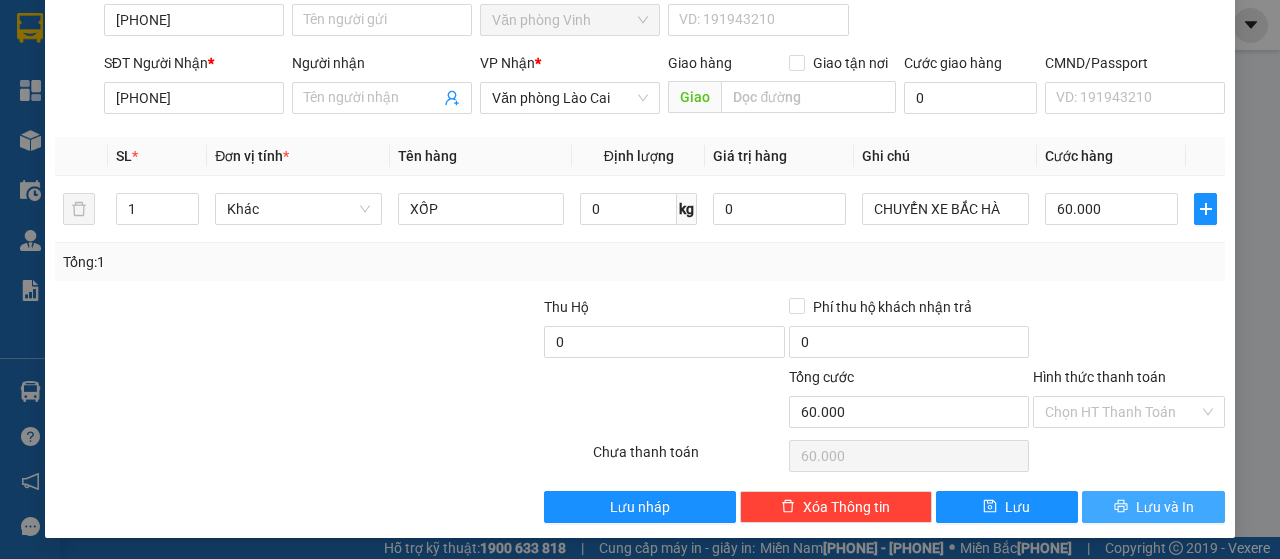 click on "Lưu và In" at bounding box center [1165, 507] 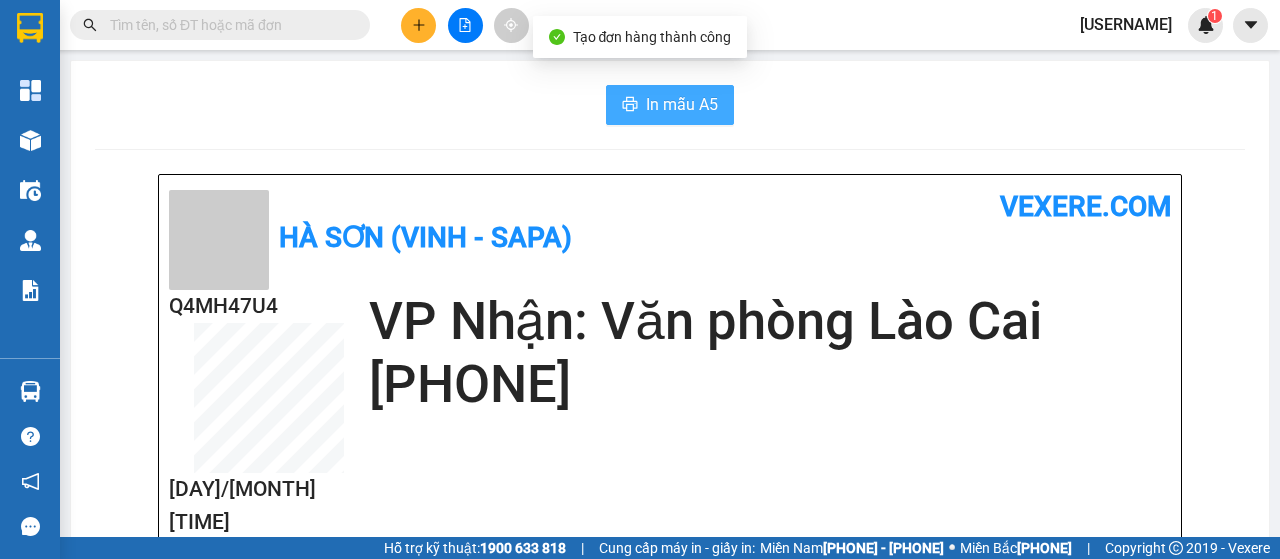 click on "In mẫu A5" at bounding box center (682, 104) 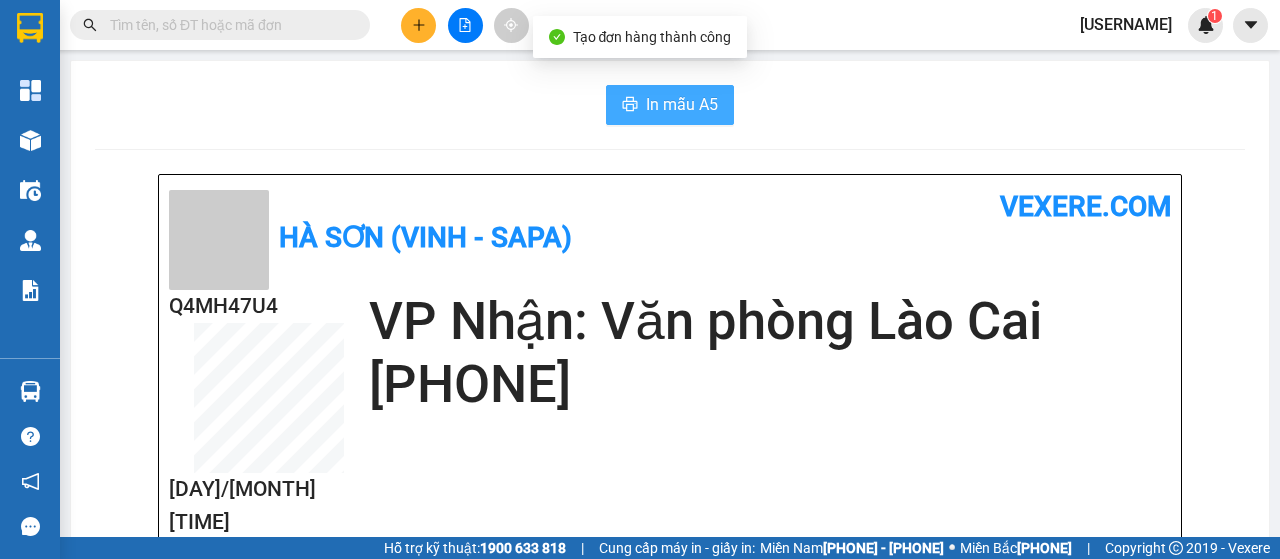 scroll, scrollTop: 0, scrollLeft: 0, axis: both 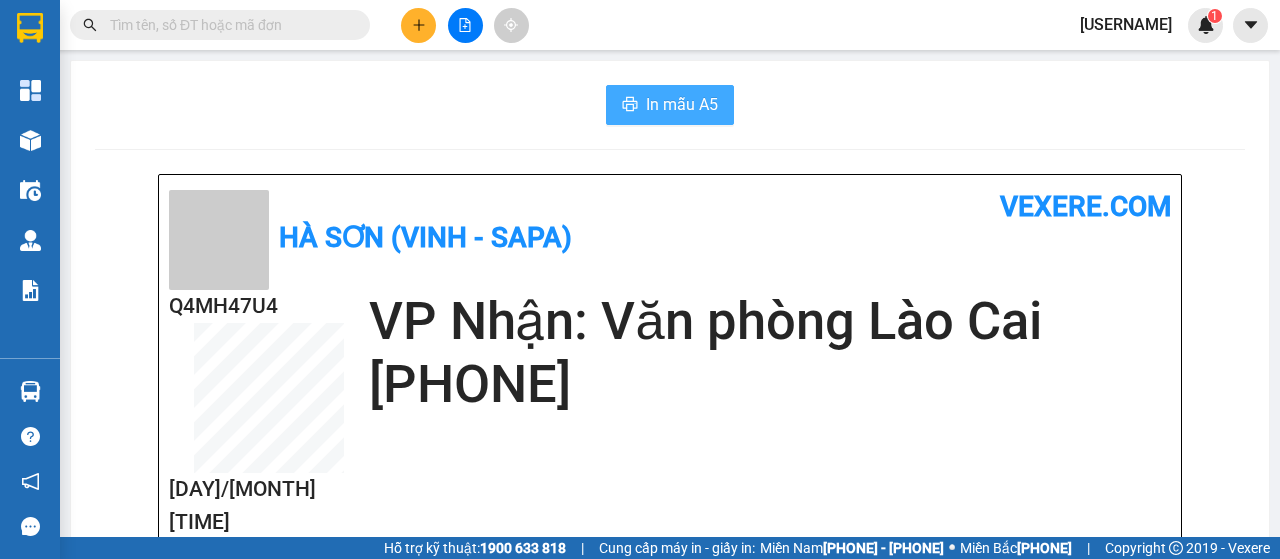 click on "In mẫu A5" at bounding box center (682, 104) 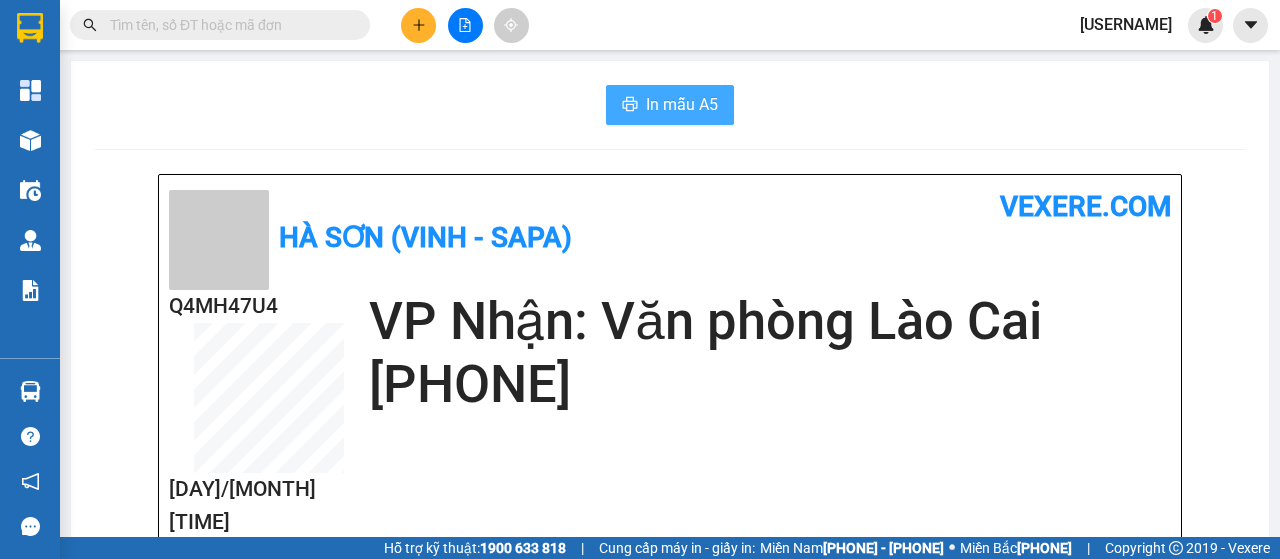 scroll, scrollTop: 0, scrollLeft: 0, axis: both 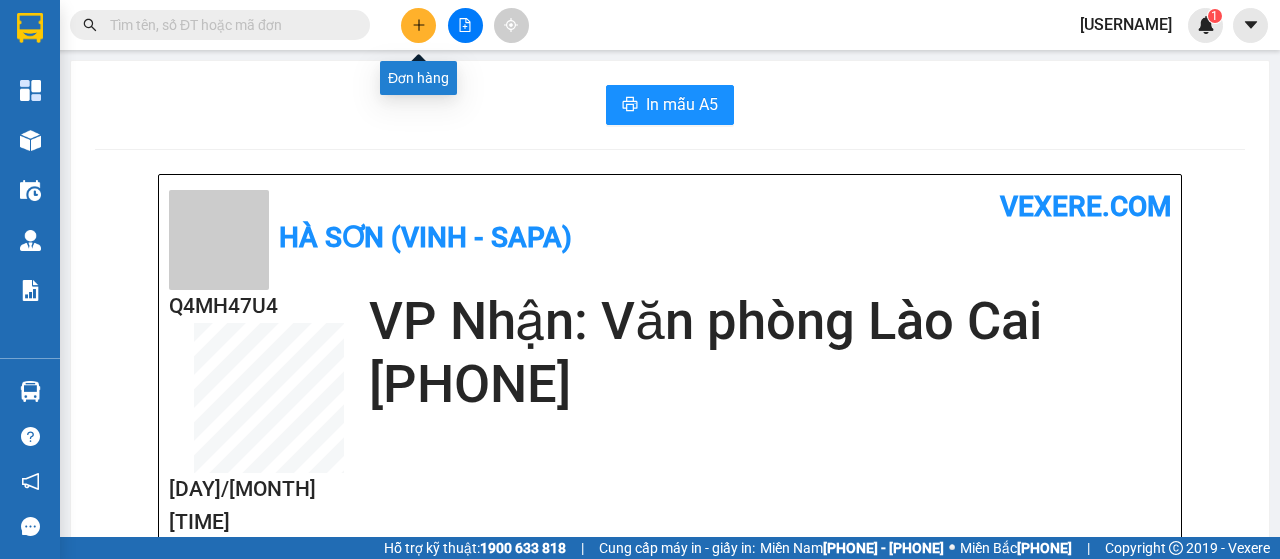 click 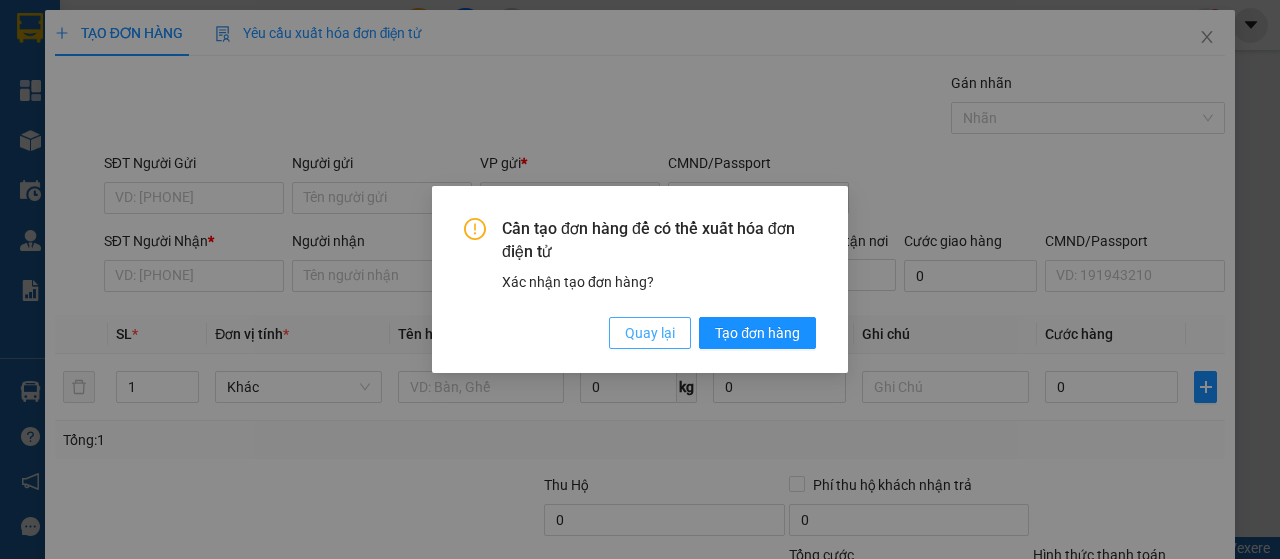 click on "Quay lại" at bounding box center [650, 333] 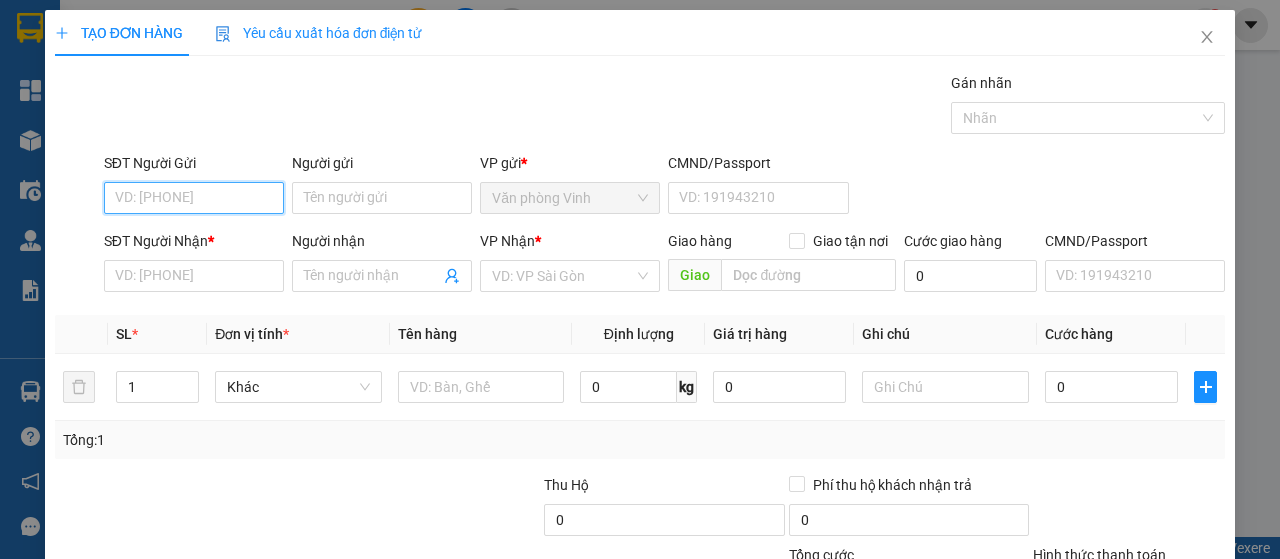 click on "SĐT Người Gửi" at bounding box center (194, 198) 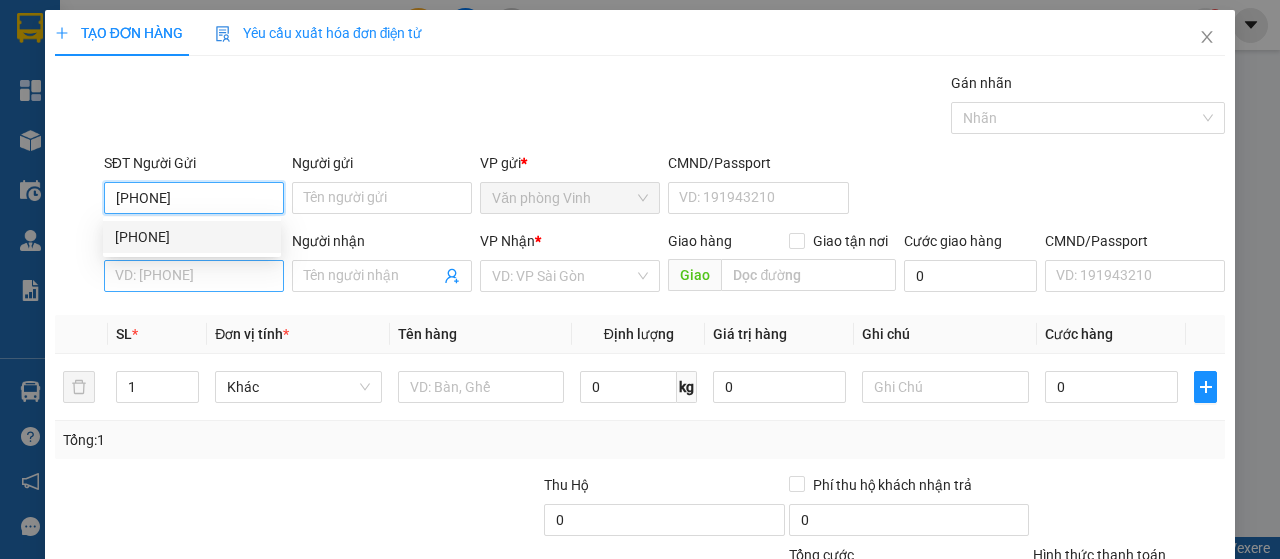type on "[PHONE]" 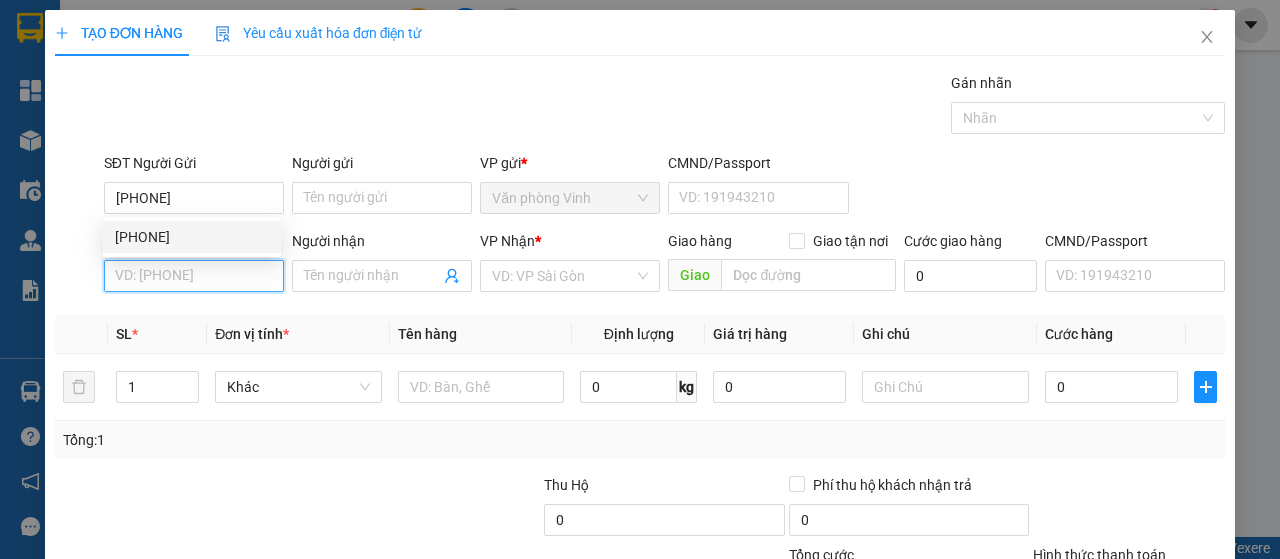 click on "SĐT Người Nhận  *" at bounding box center [194, 276] 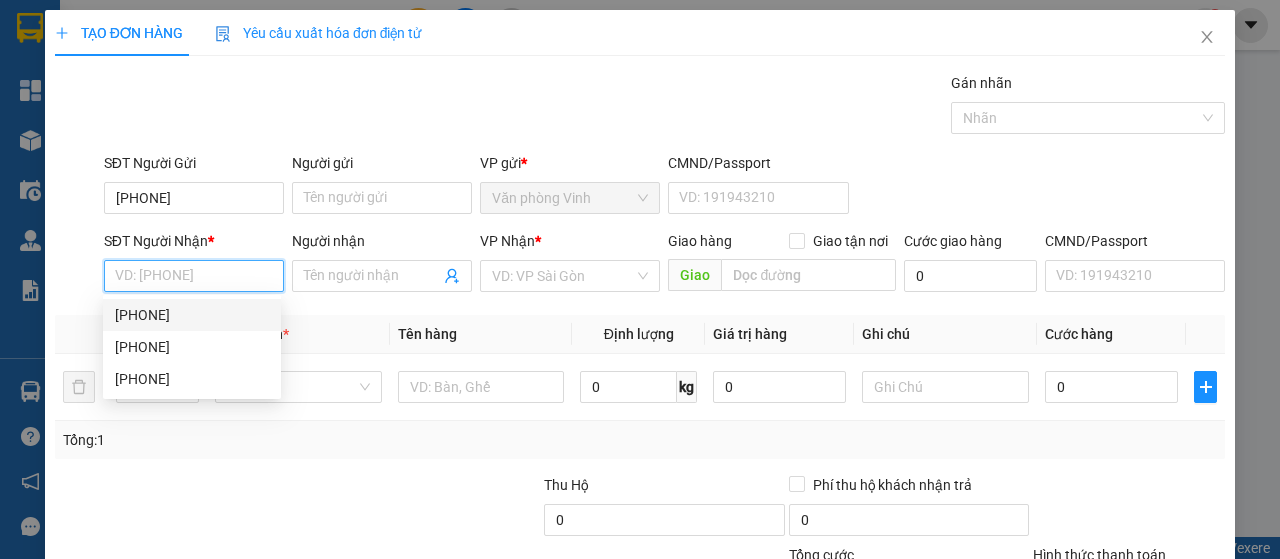 click on "[PHONE]" at bounding box center (192, 315) 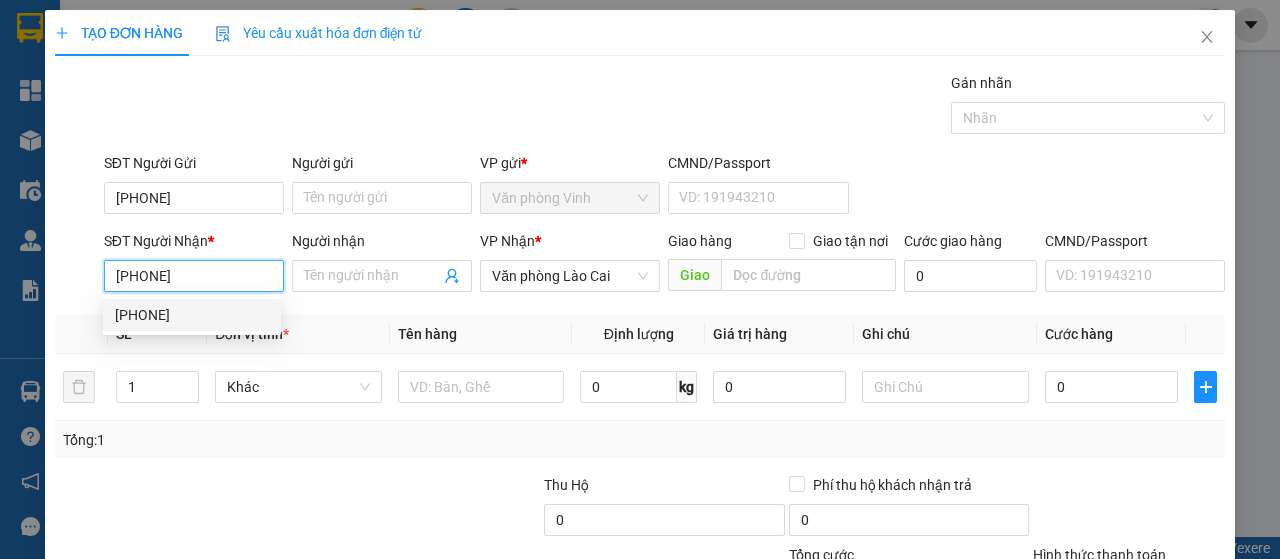 type on "50.000" 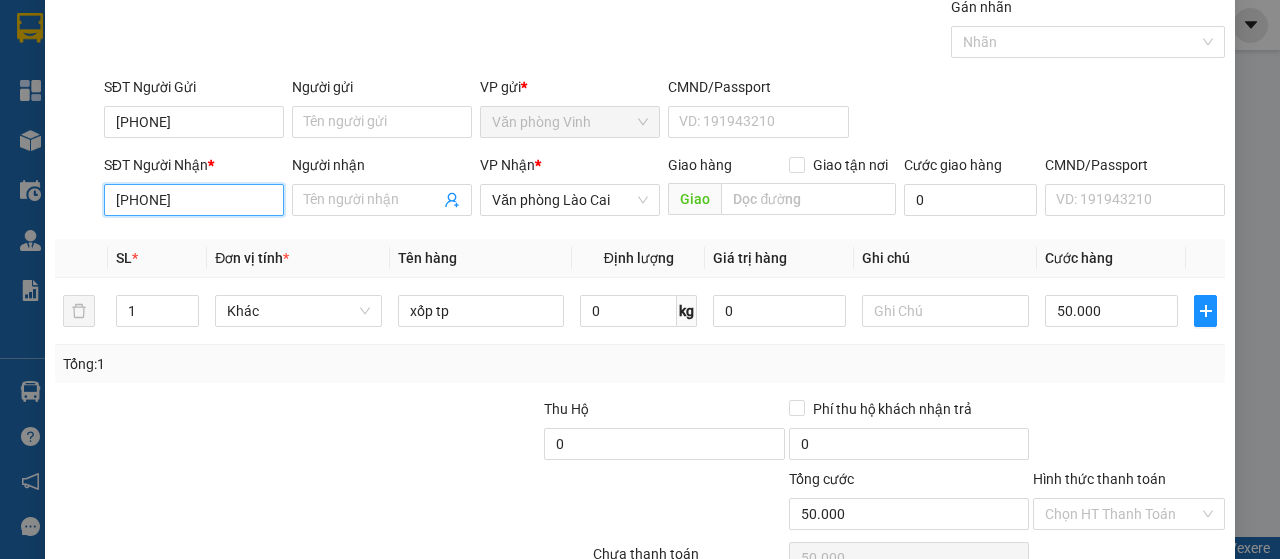 scroll, scrollTop: 178, scrollLeft: 0, axis: vertical 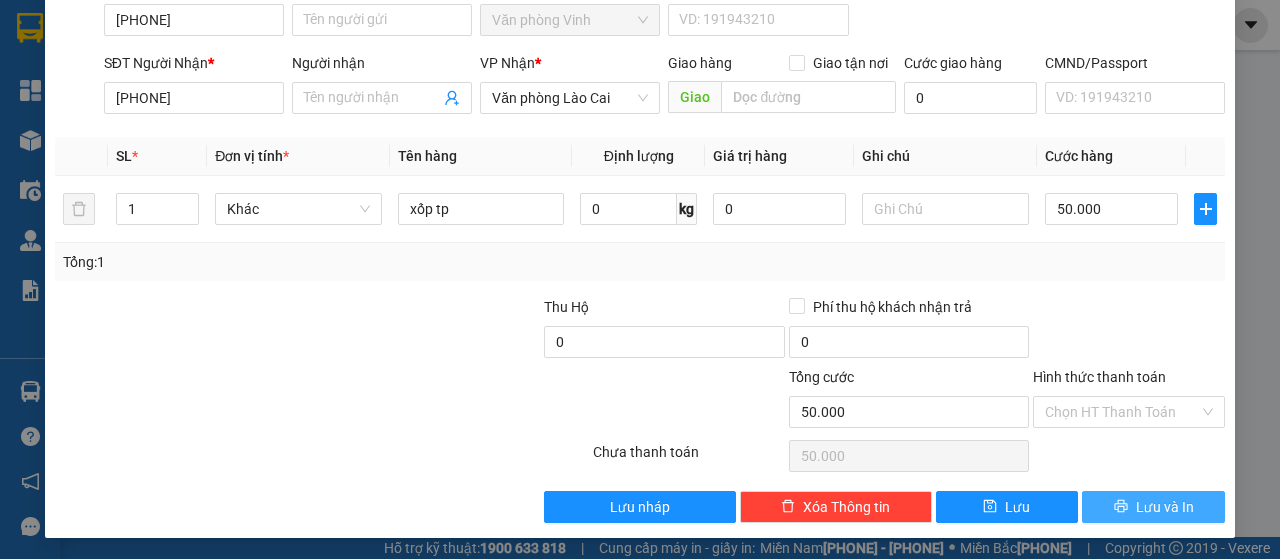 click on "Lưu và In" at bounding box center [1165, 507] 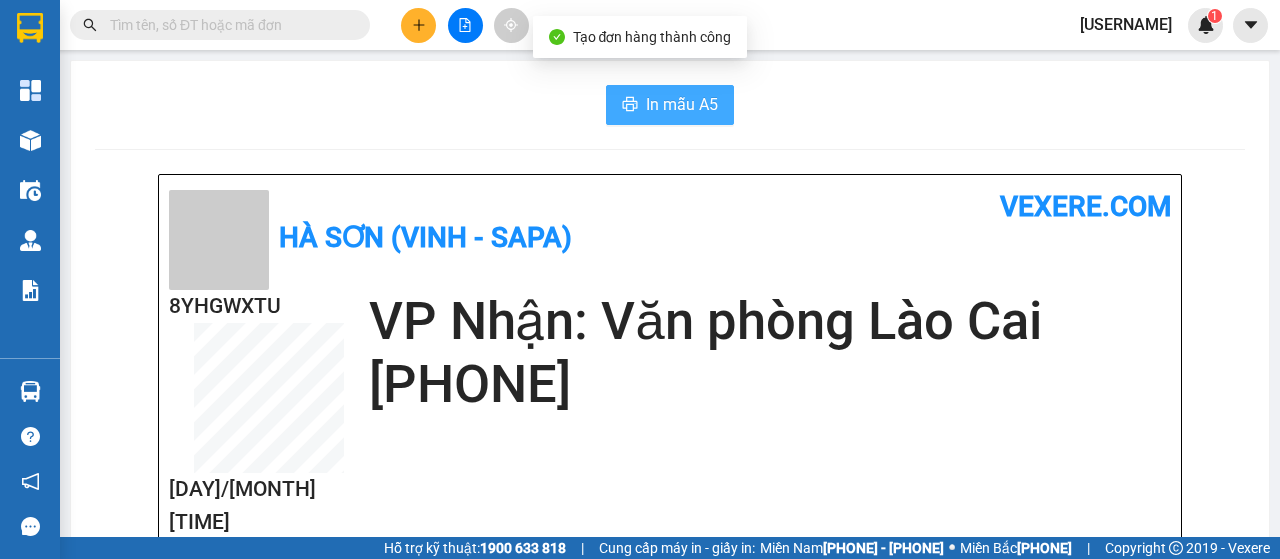 click on "In mẫu A5" at bounding box center [682, 104] 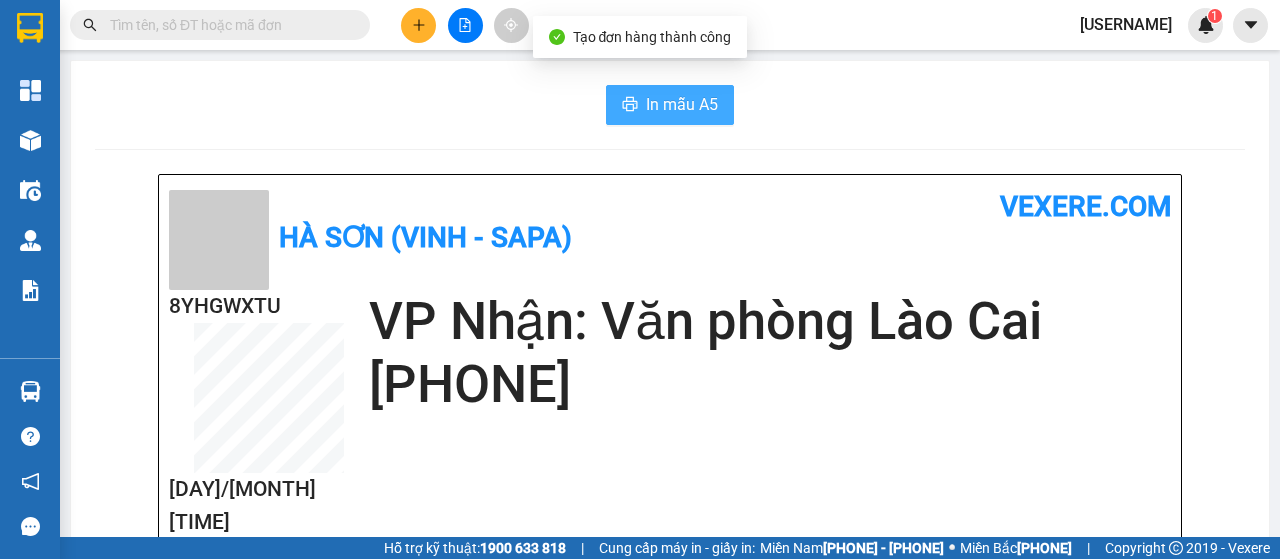 scroll, scrollTop: 0, scrollLeft: 0, axis: both 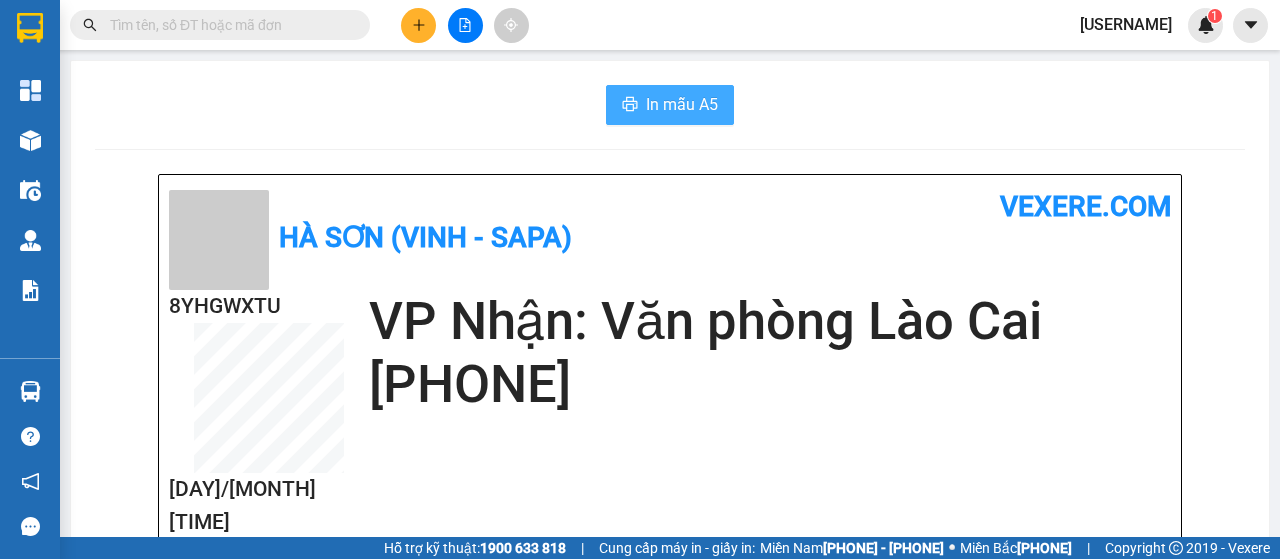 click on "In mẫu A5" at bounding box center [670, 105] 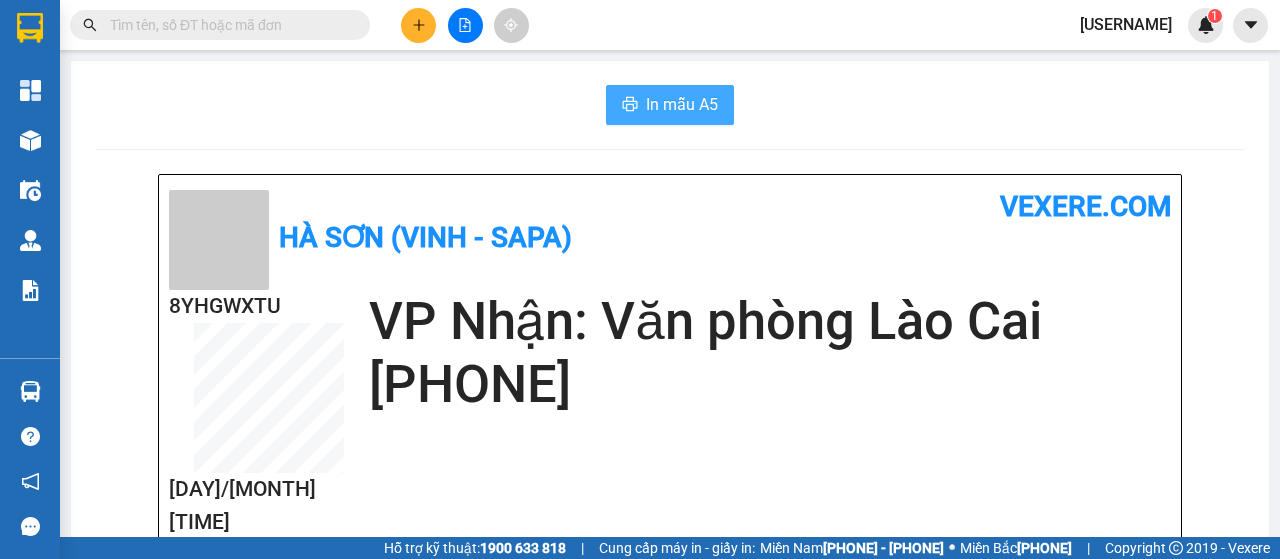 scroll, scrollTop: 0, scrollLeft: 0, axis: both 